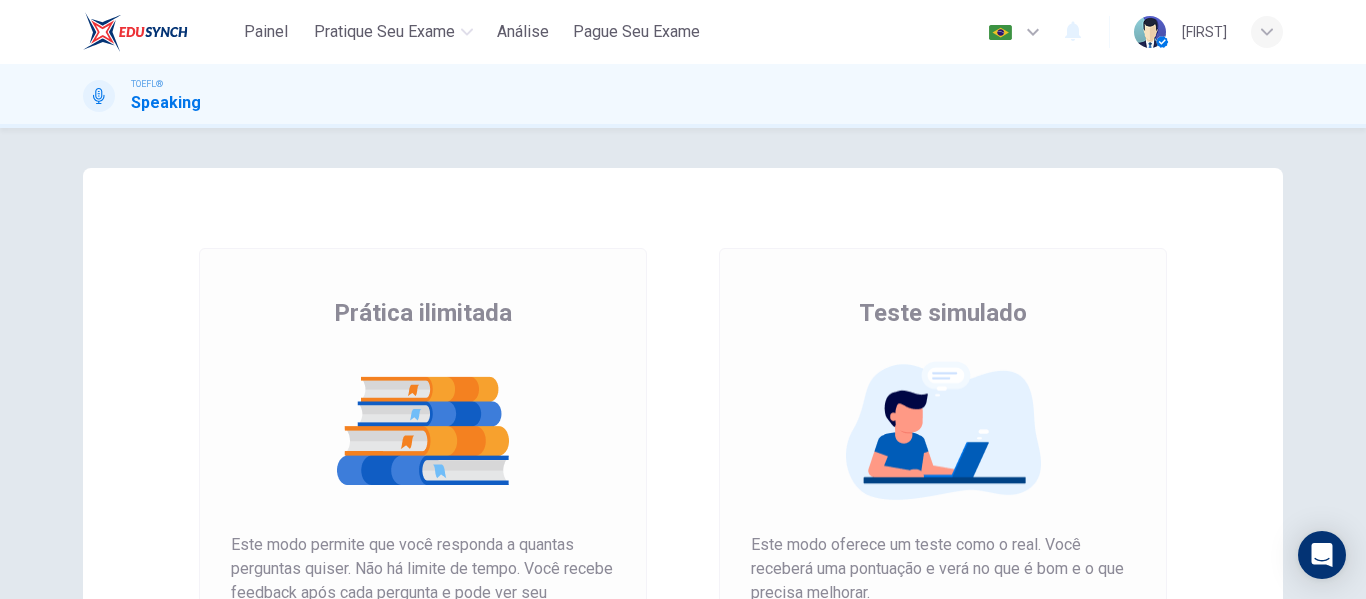 scroll, scrollTop: 0, scrollLeft: 0, axis: both 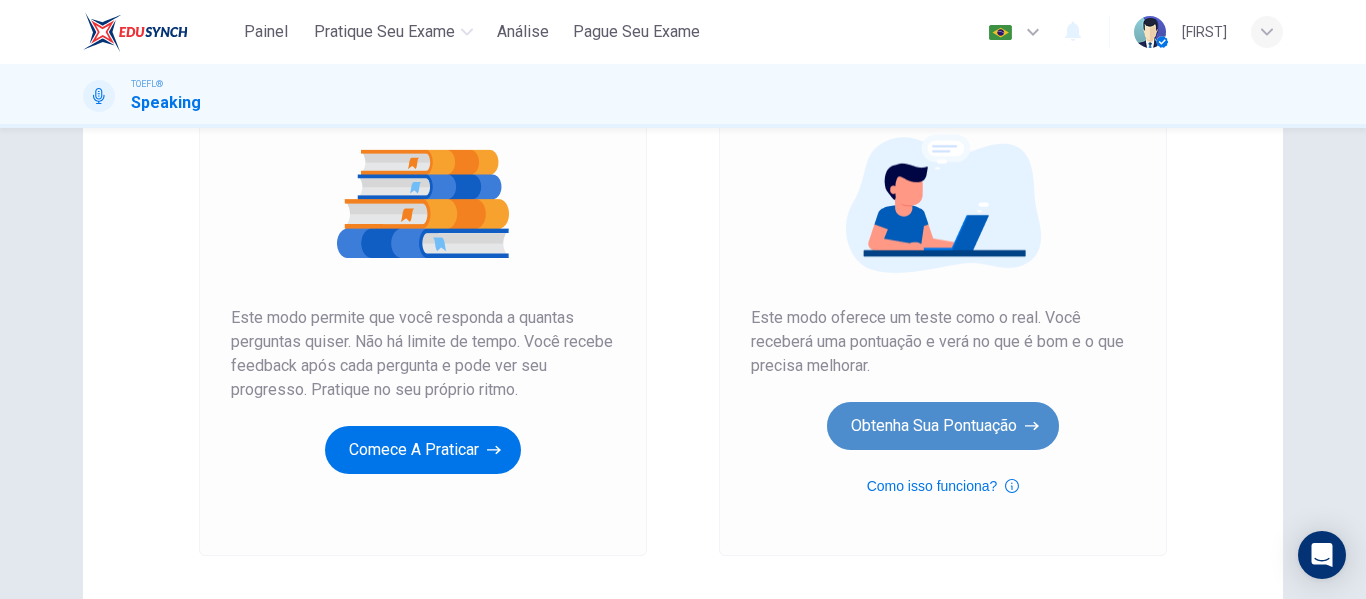 click on "Obtenha sua pontuação" at bounding box center (943, 426) 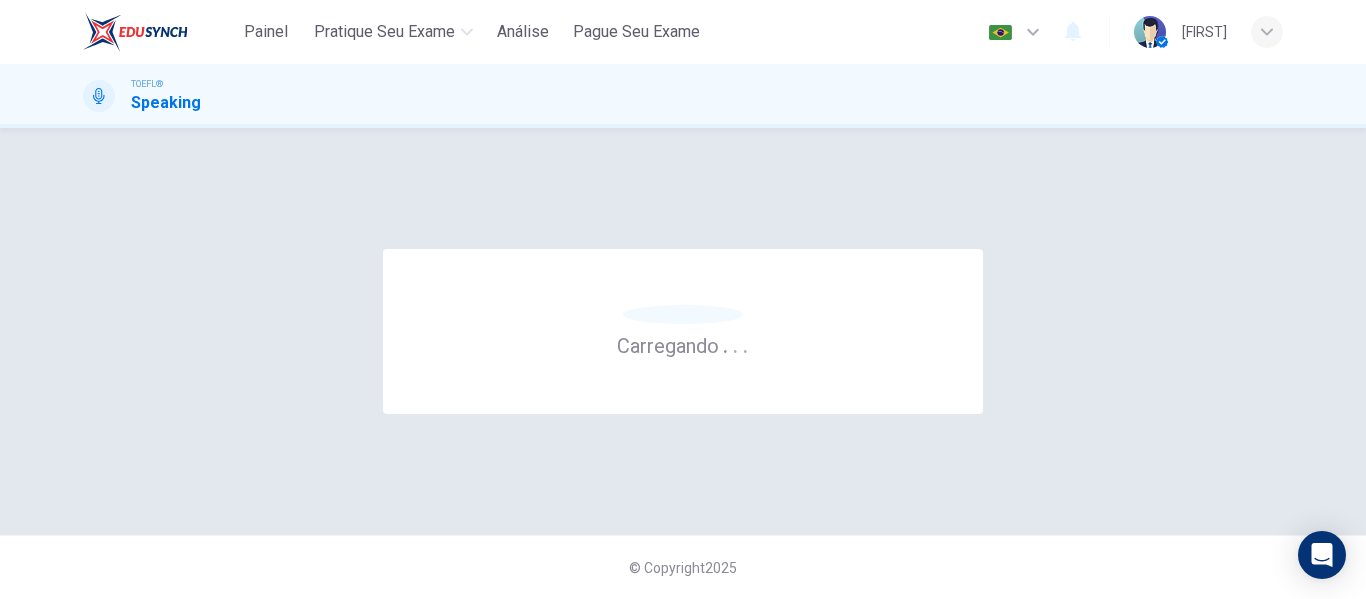 scroll, scrollTop: 0, scrollLeft: 0, axis: both 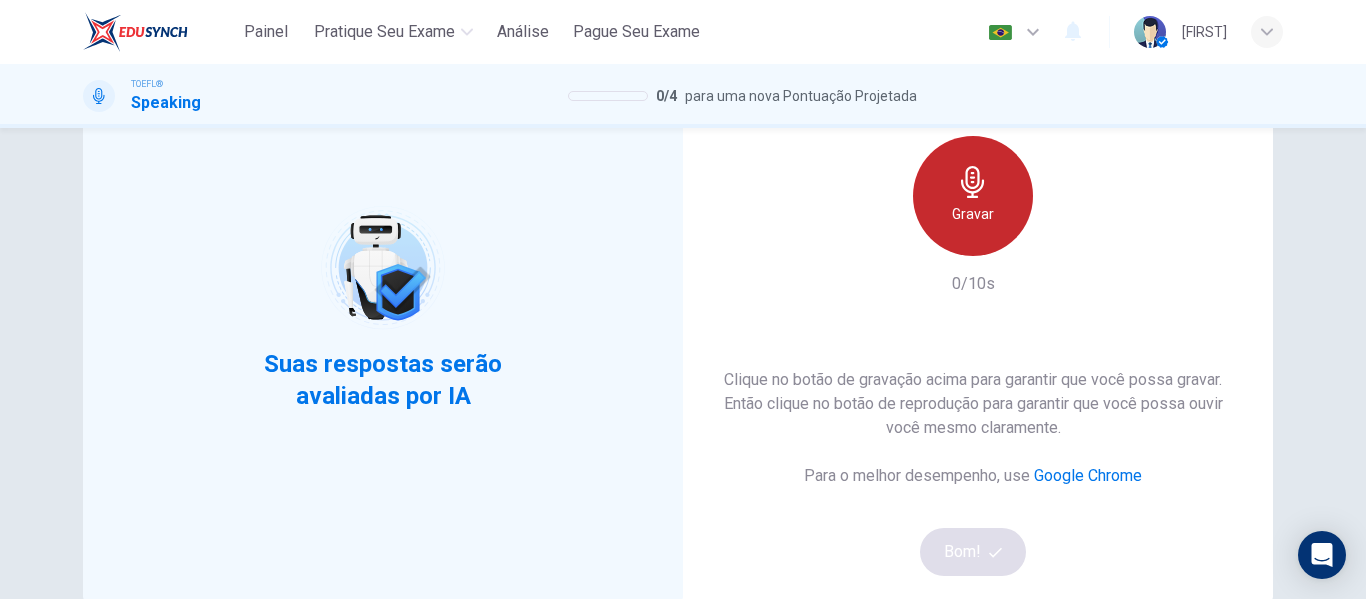 click on "Gravar" at bounding box center (973, 214) 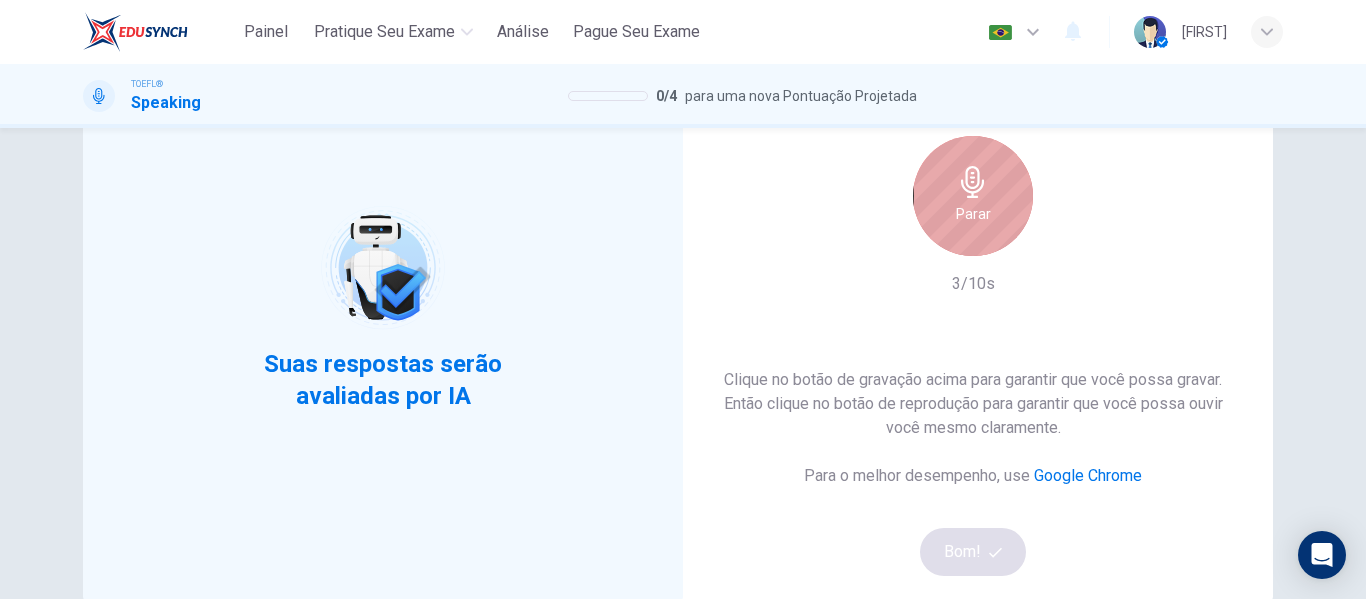 click on "Parar" at bounding box center [973, 196] 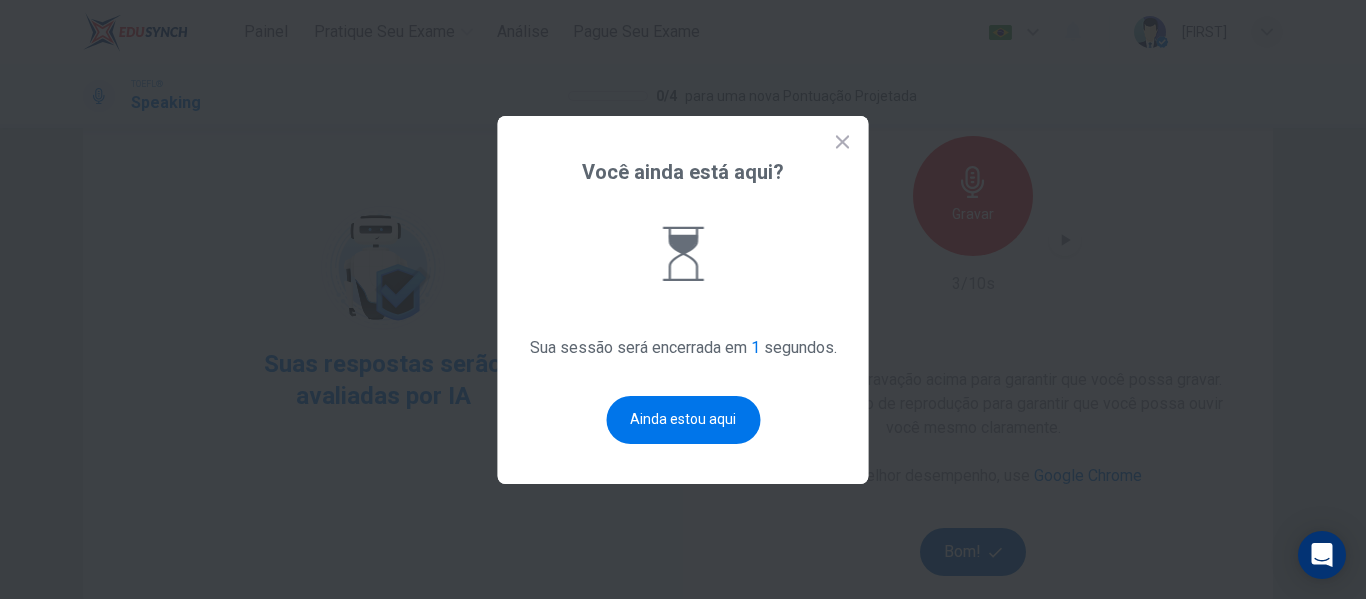 scroll, scrollTop: 0, scrollLeft: 0, axis: both 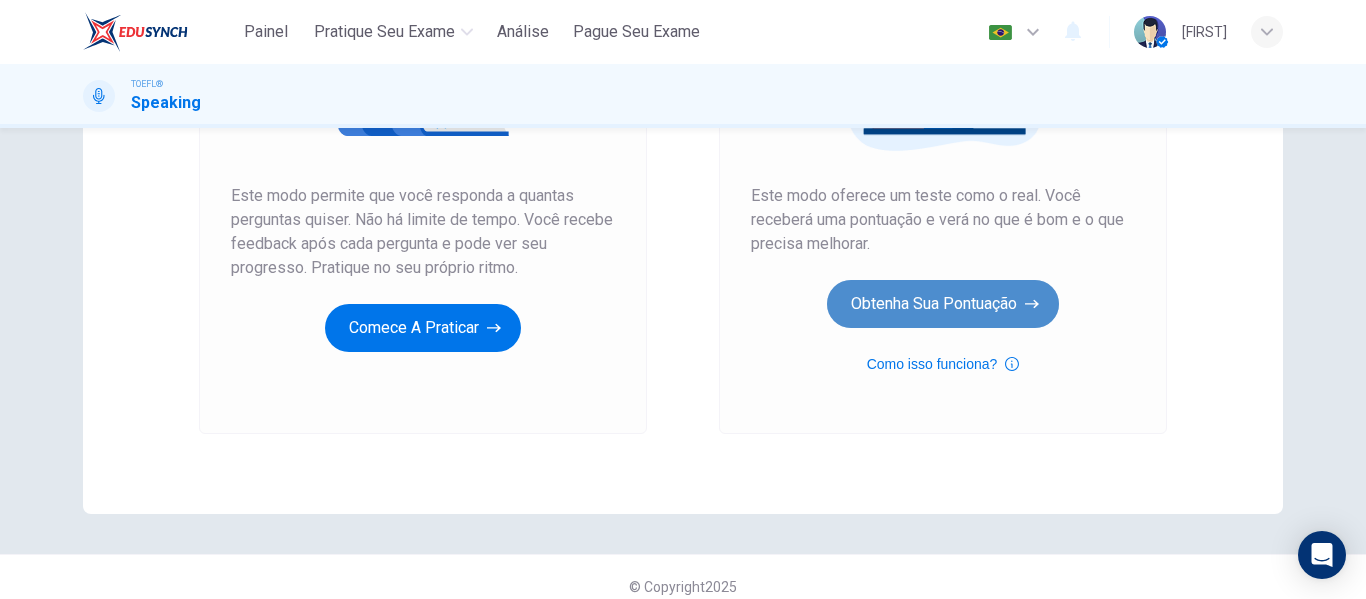 click on "Obtenha sua pontuação" at bounding box center [943, 304] 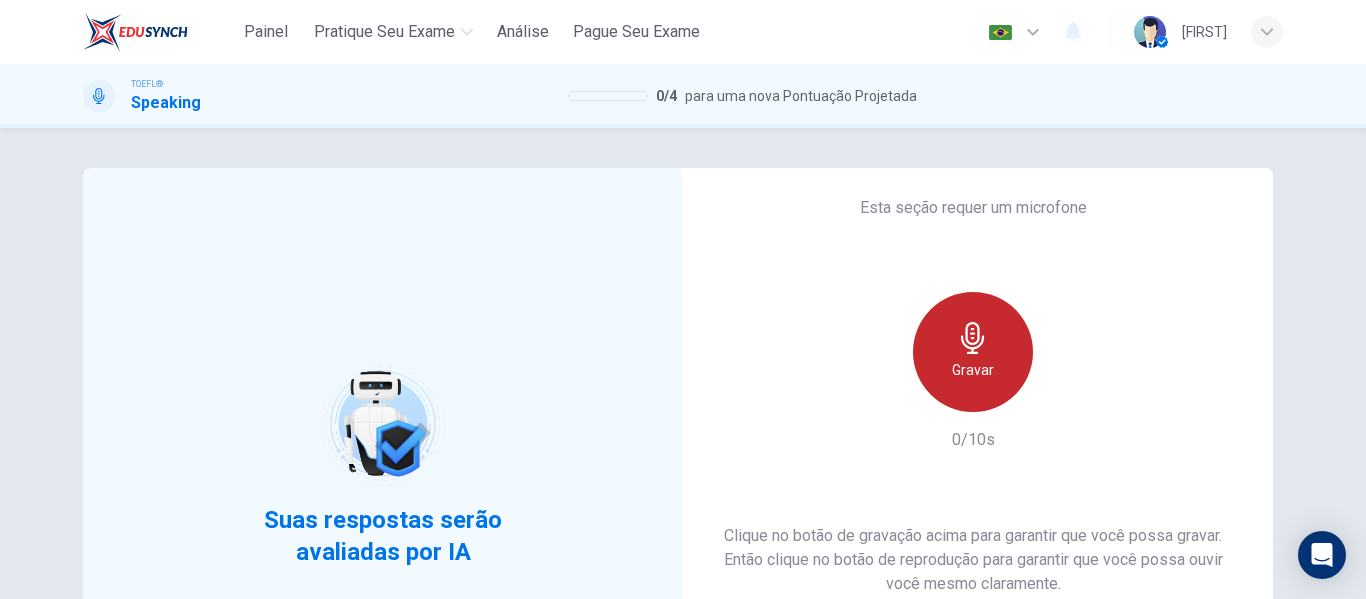 click on "Gravar" at bounding box center (973, 352) 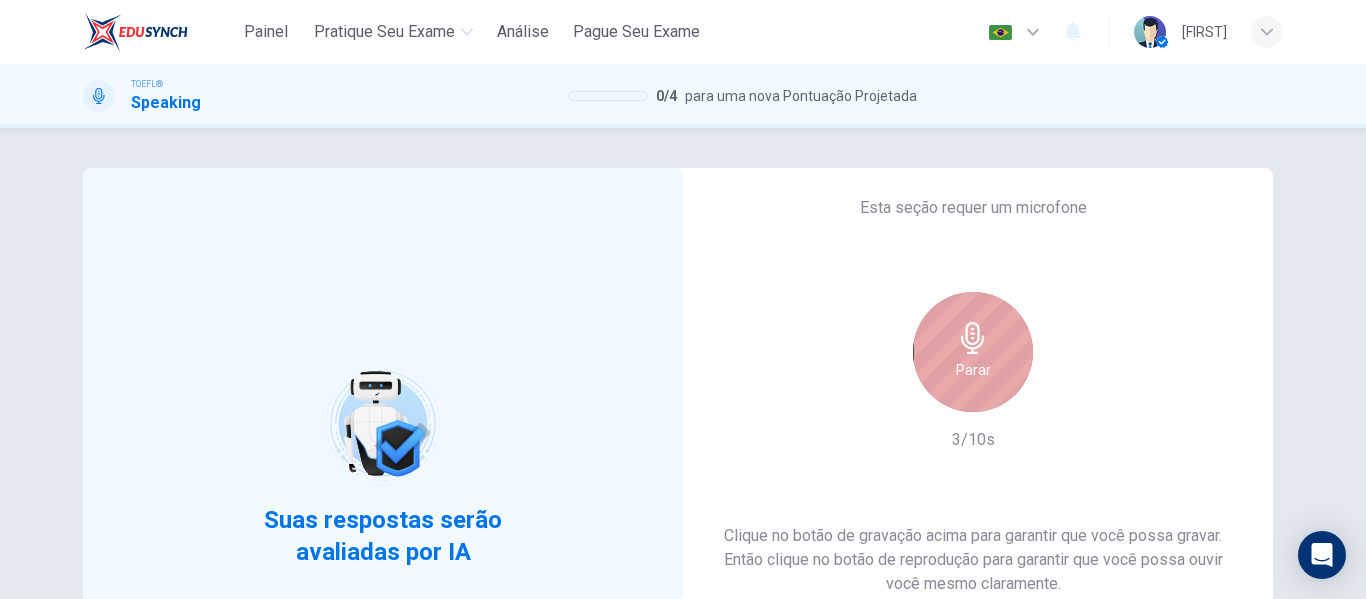 click 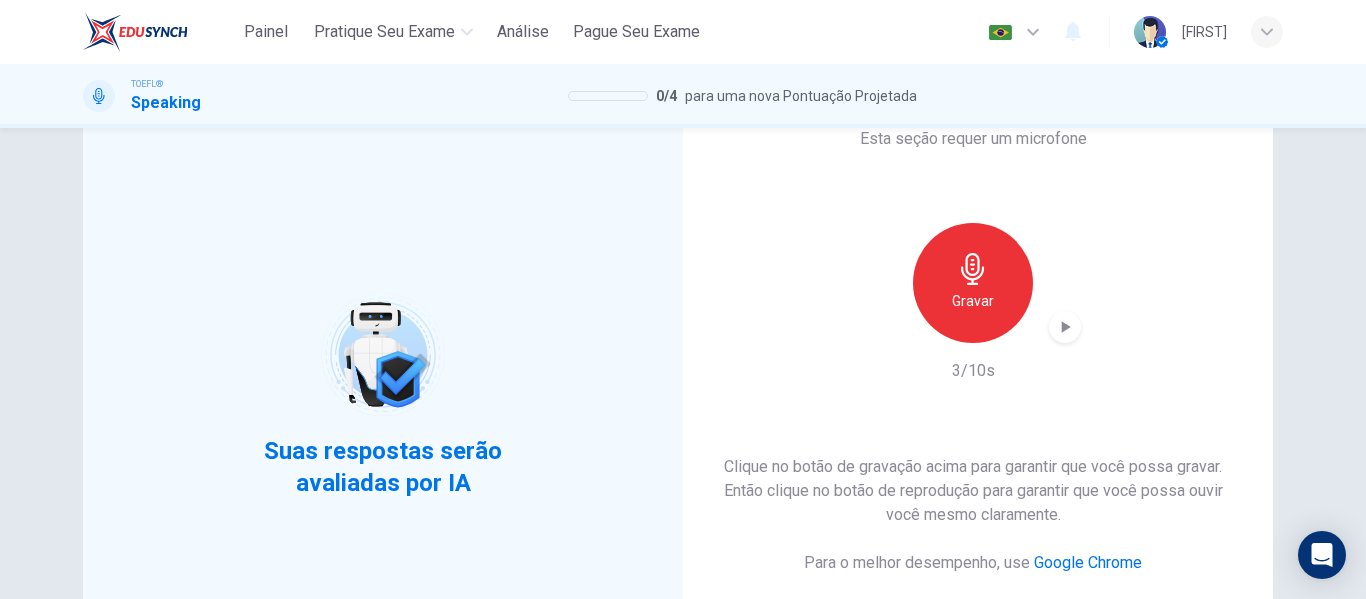 scroll, scrollTop: 100, scrollLeft: 0, axis: vertical 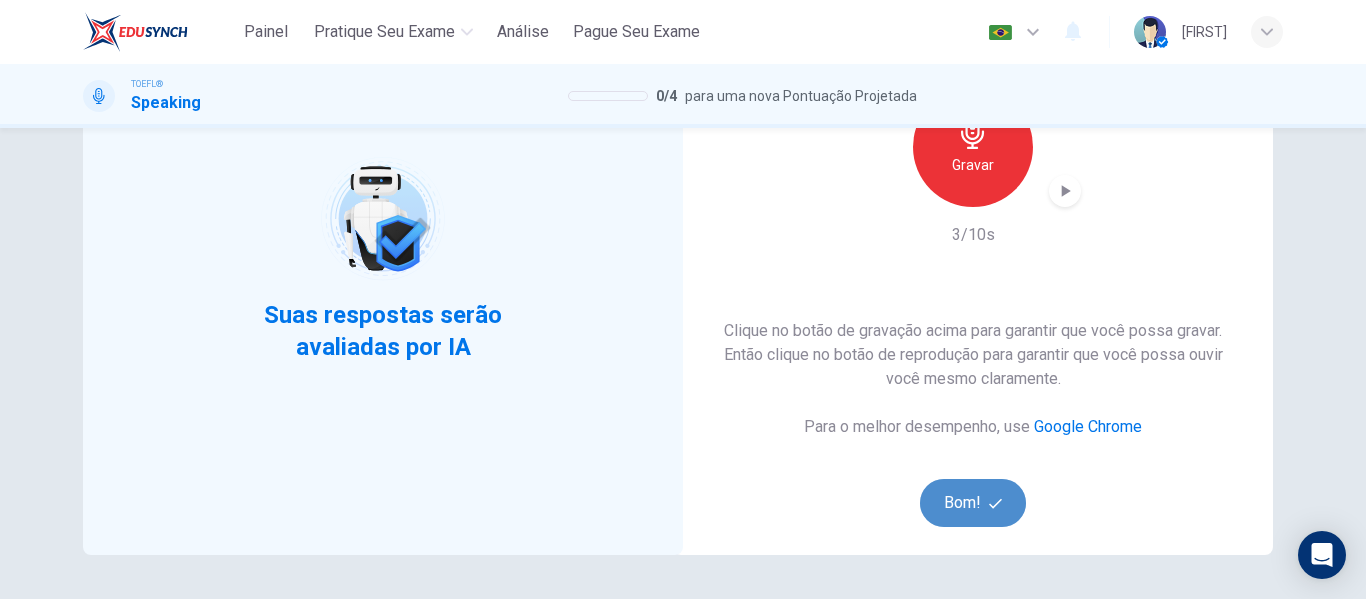 click on "Bom!" at bounding box center (973, 503) 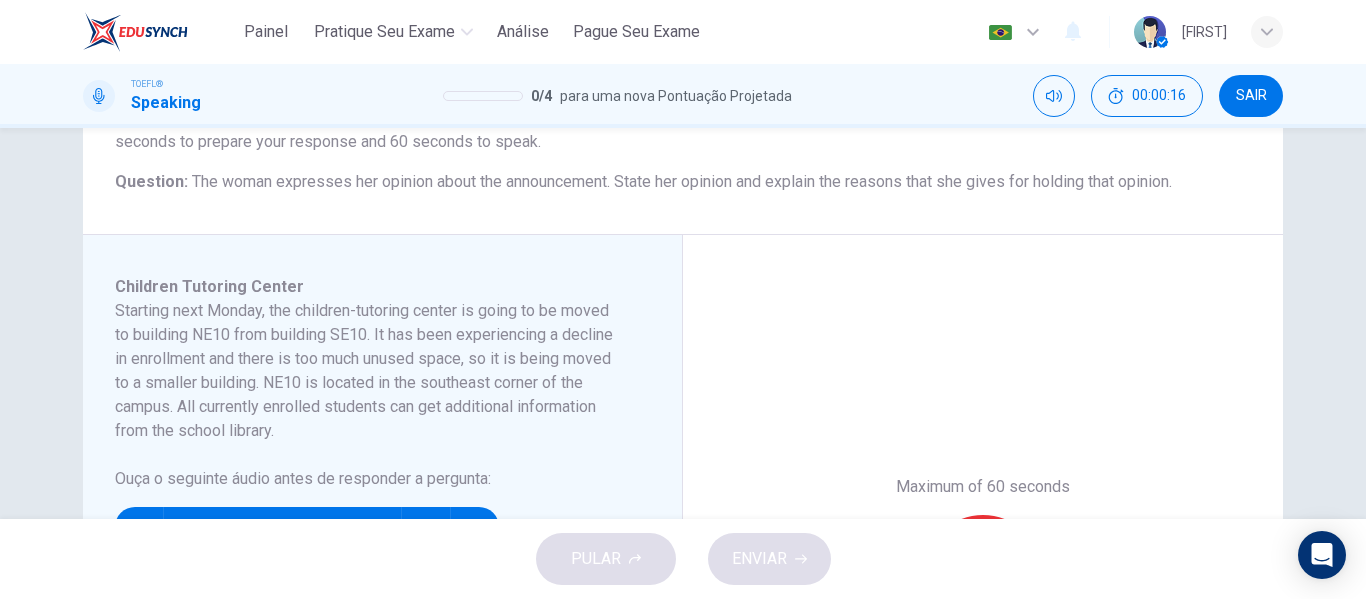 scroll, scrollTop: 213, scrollLeft: 0, axis: vertical 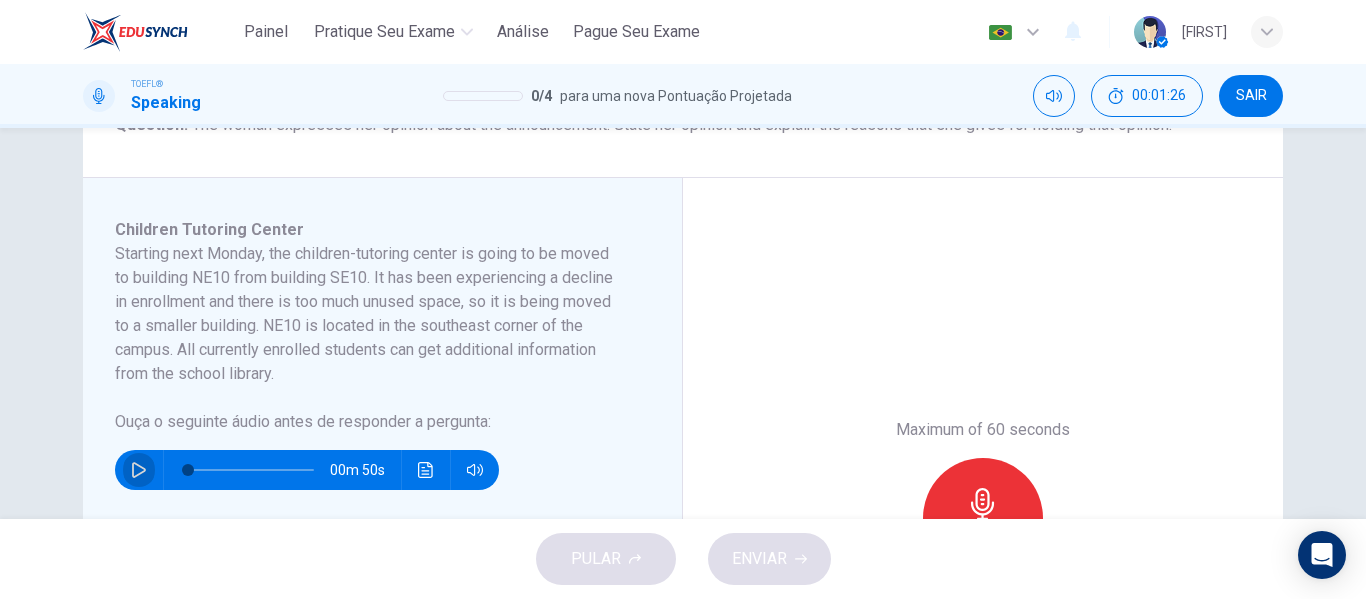 click 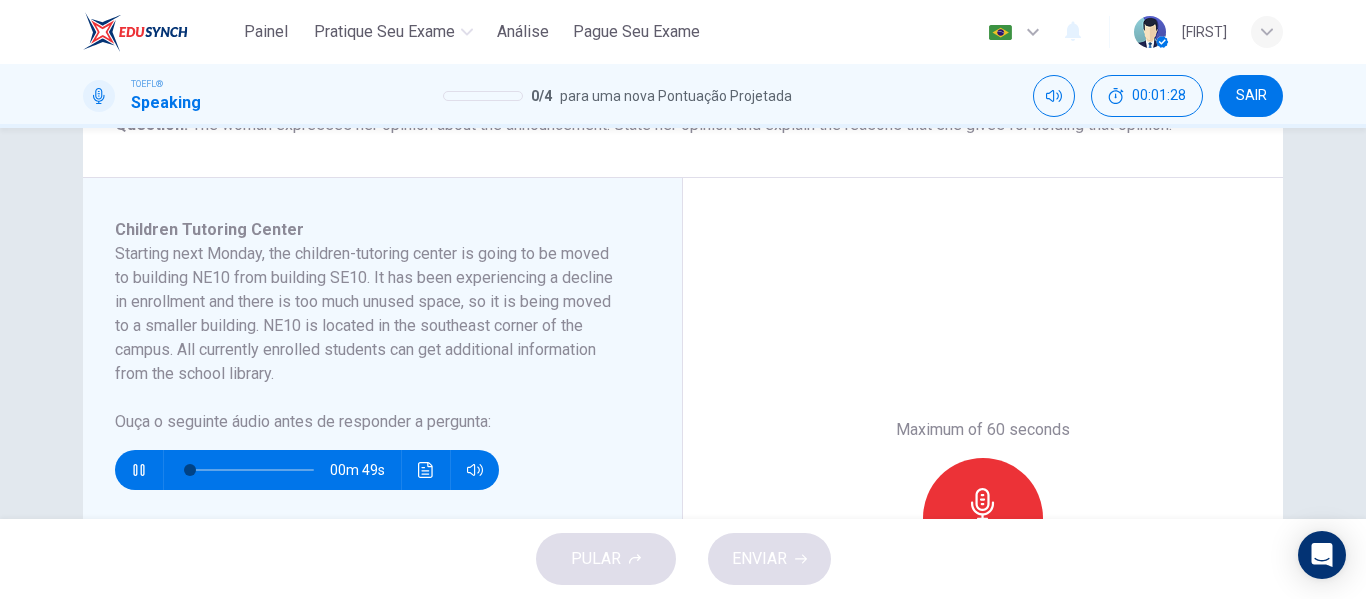 type on "4" 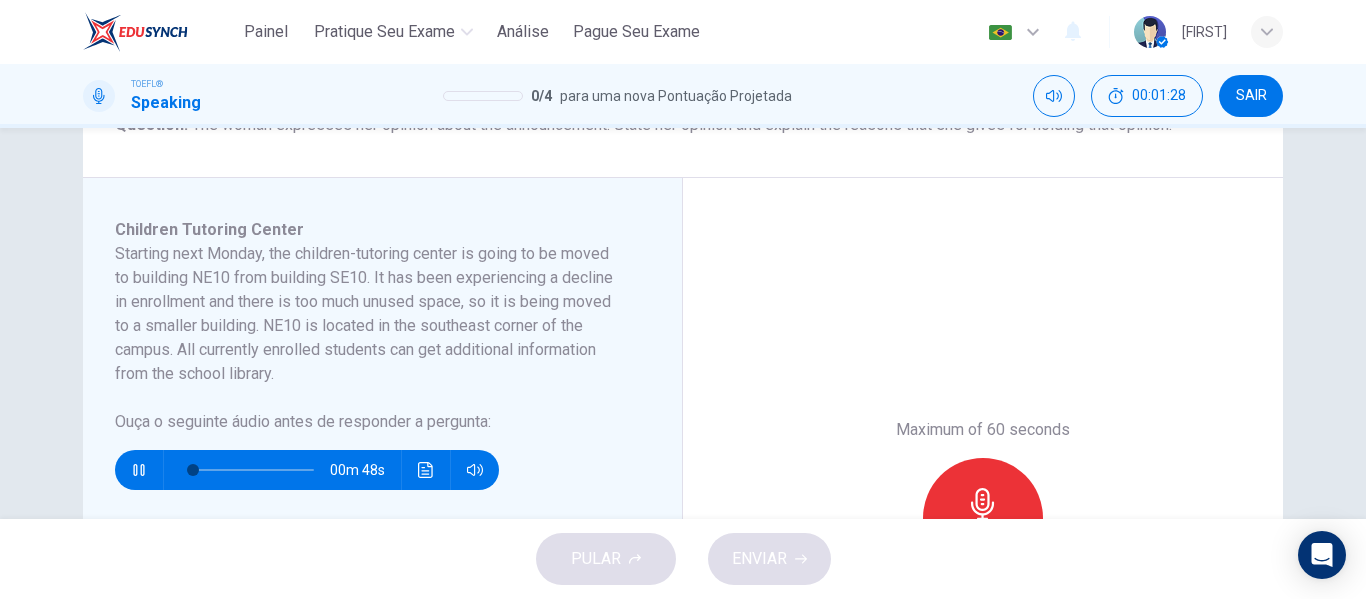 type 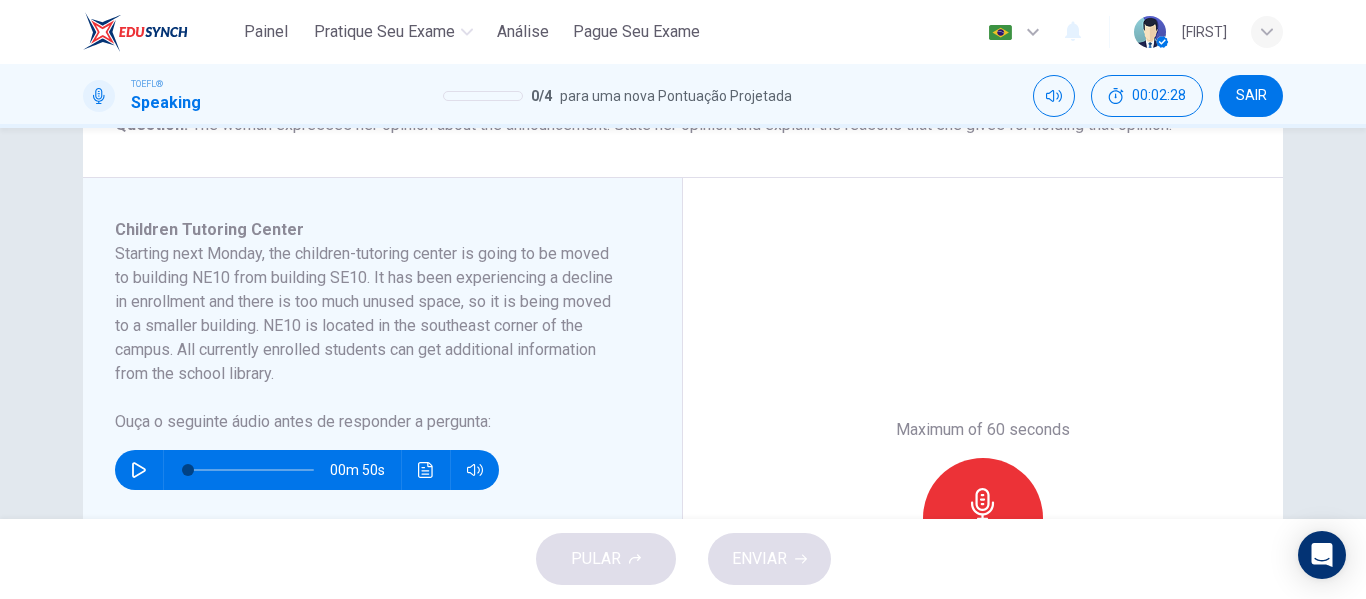 click 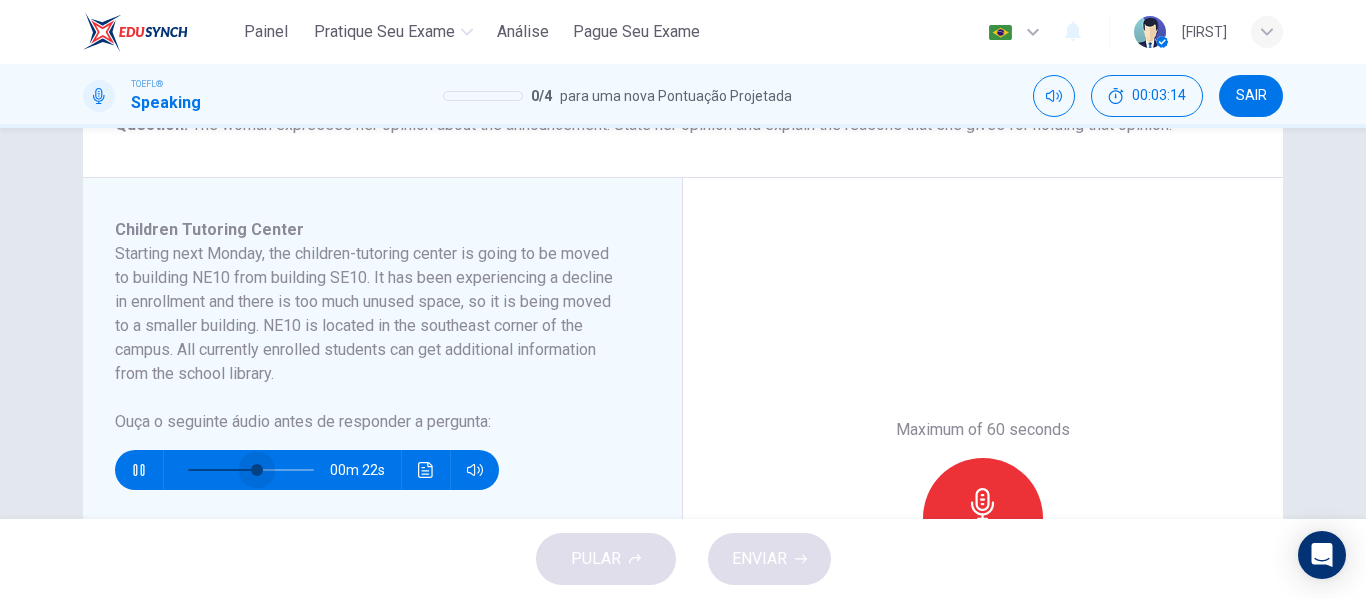 click at bounding box center [251, 470] 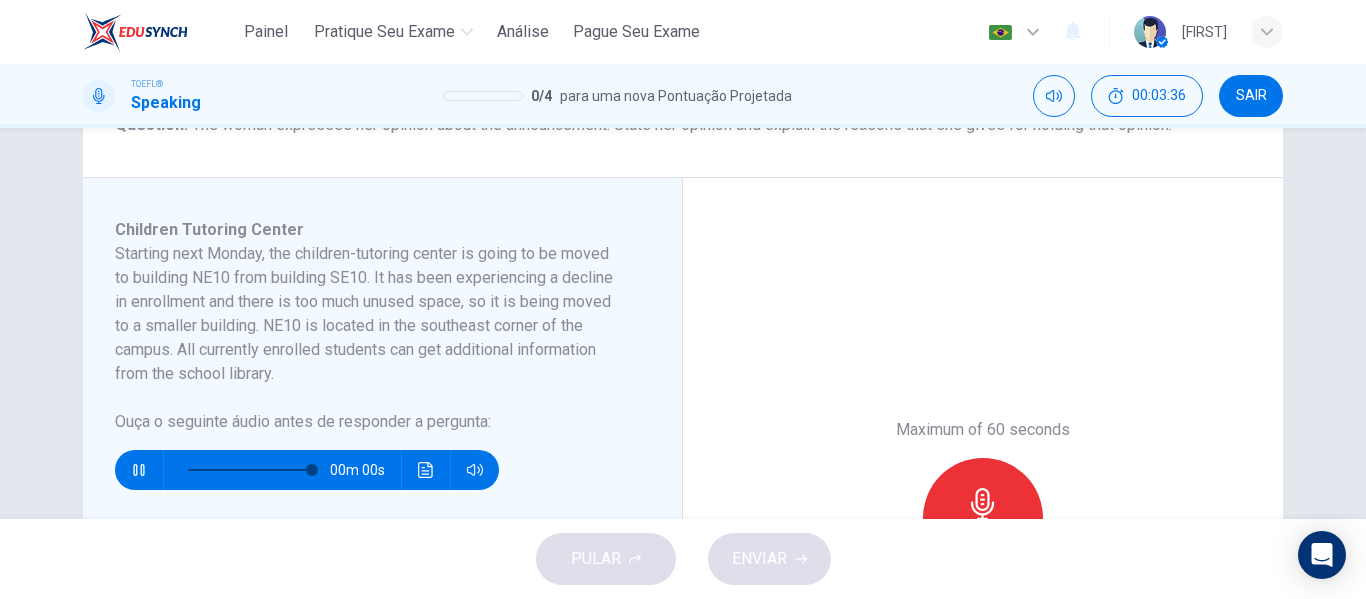 type on "0" 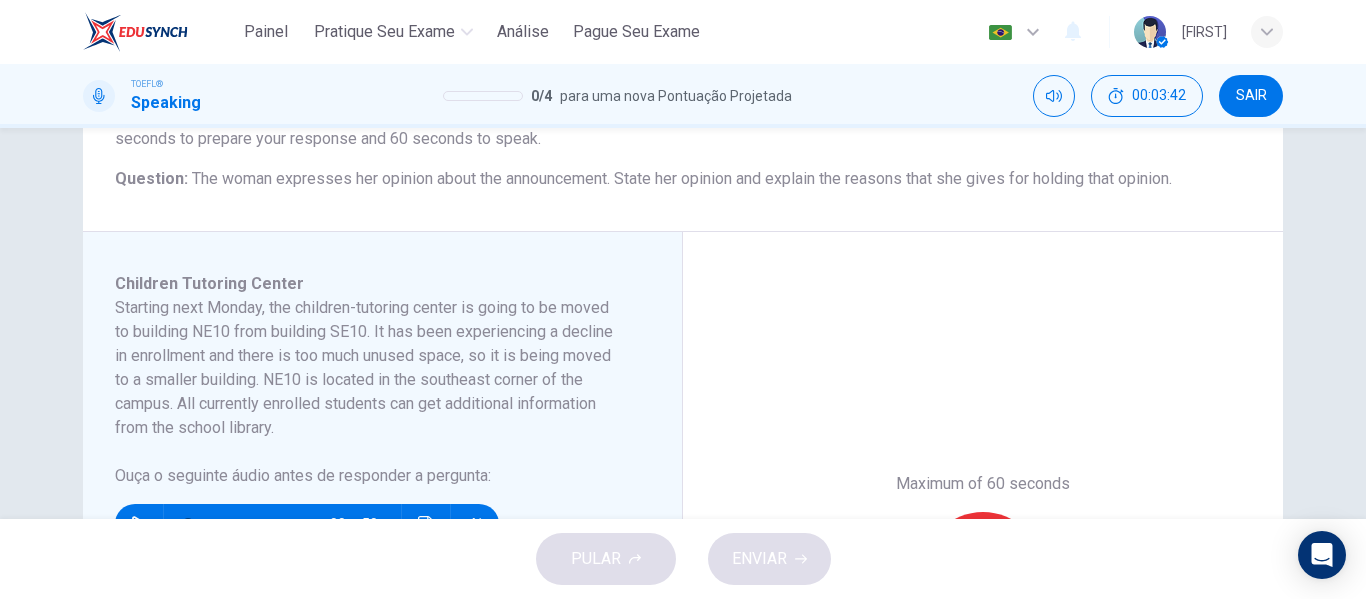 scroll, scrollTop: 253, scrollLeft: 0, axis: vertical 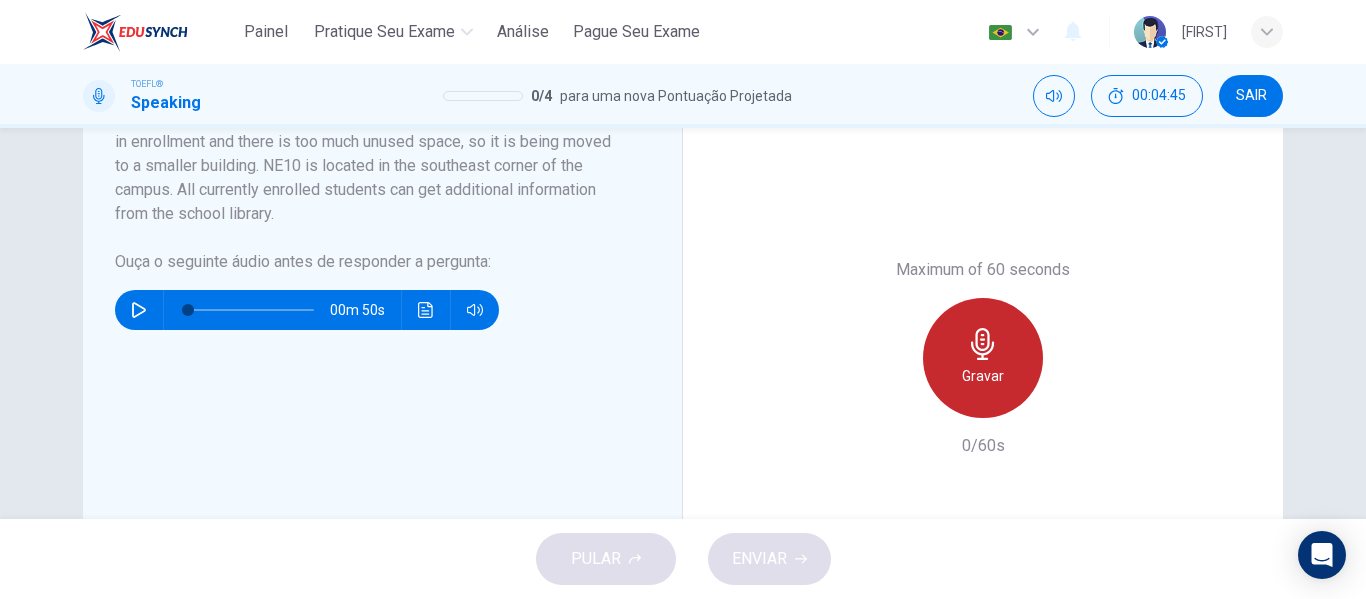 click on "Gravar" at bounding box center [983, 358] 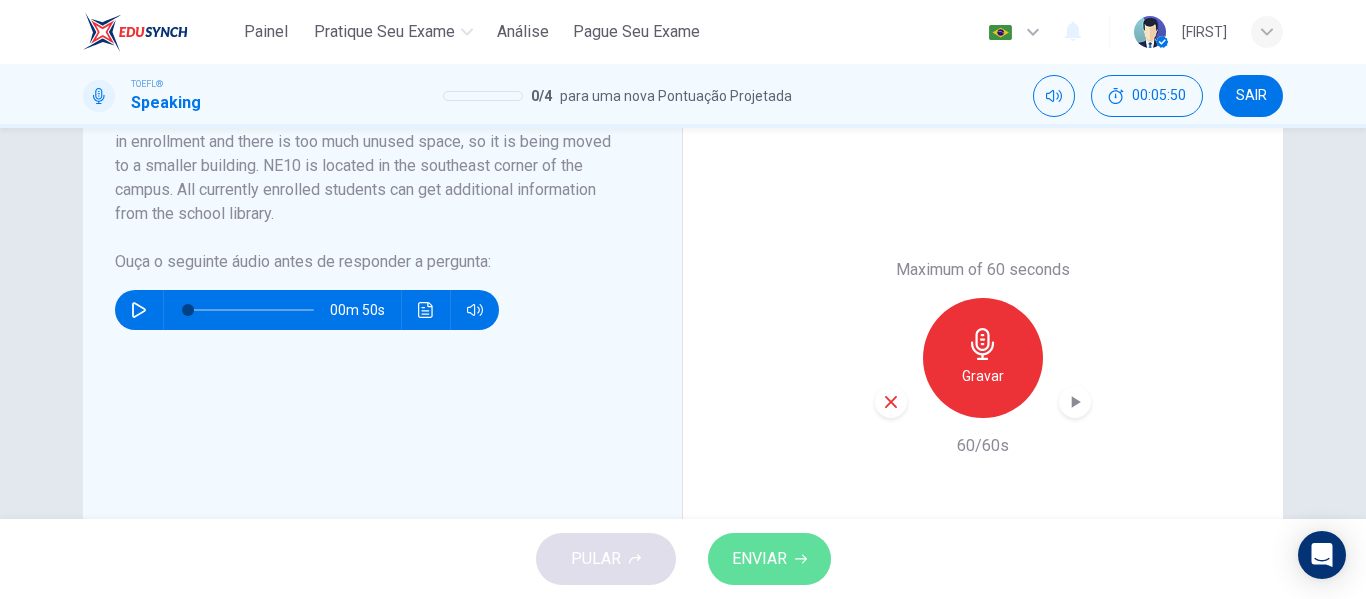 click on "ENVIAR" at bounding box center (759, 559) 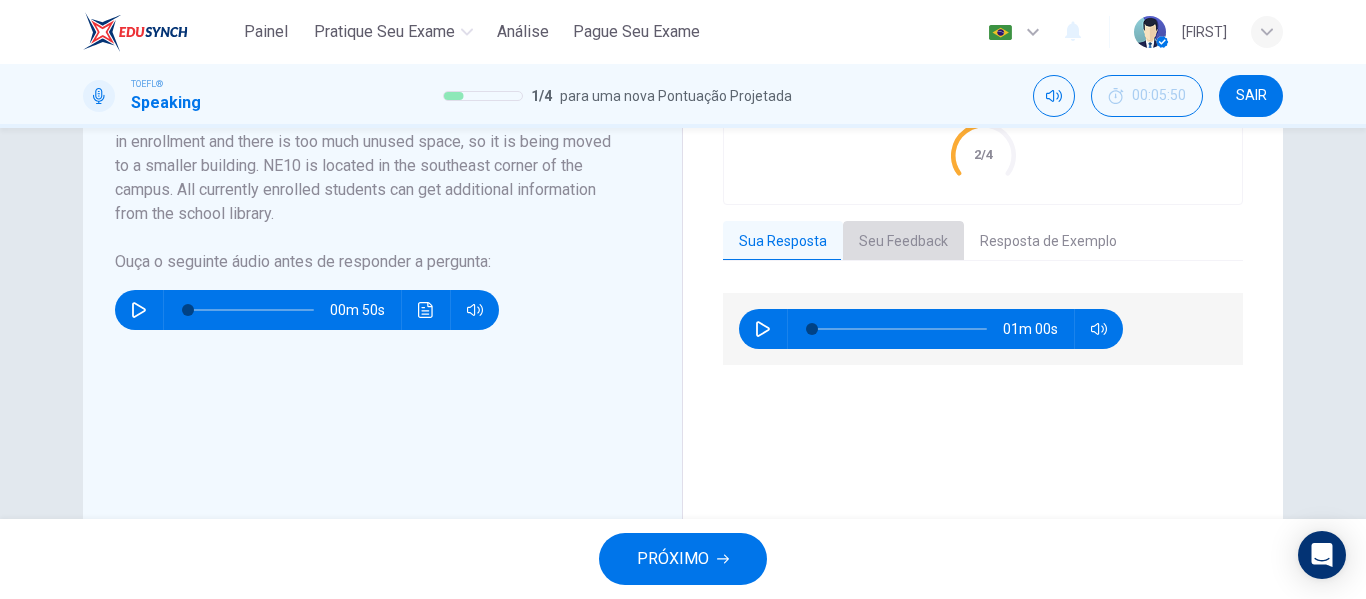 click on "Seu Feedback" at bounding box center [903, 242] 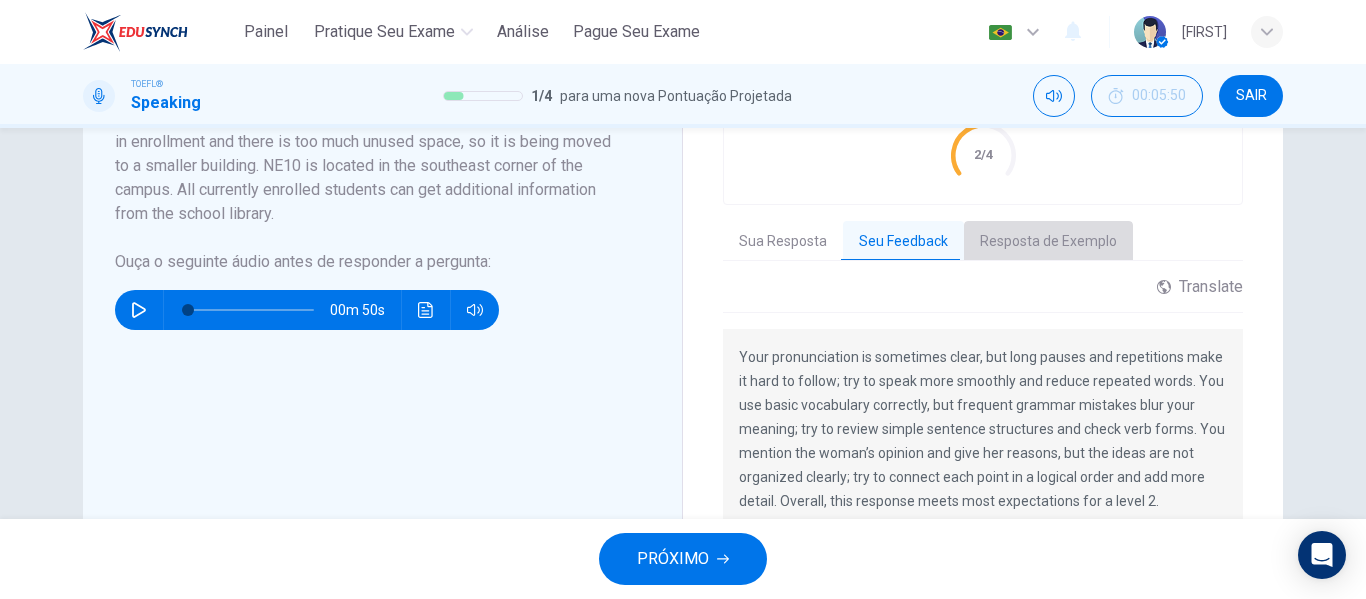 click on "Resposta de Exemplo" at bounding box center [1048, 242] 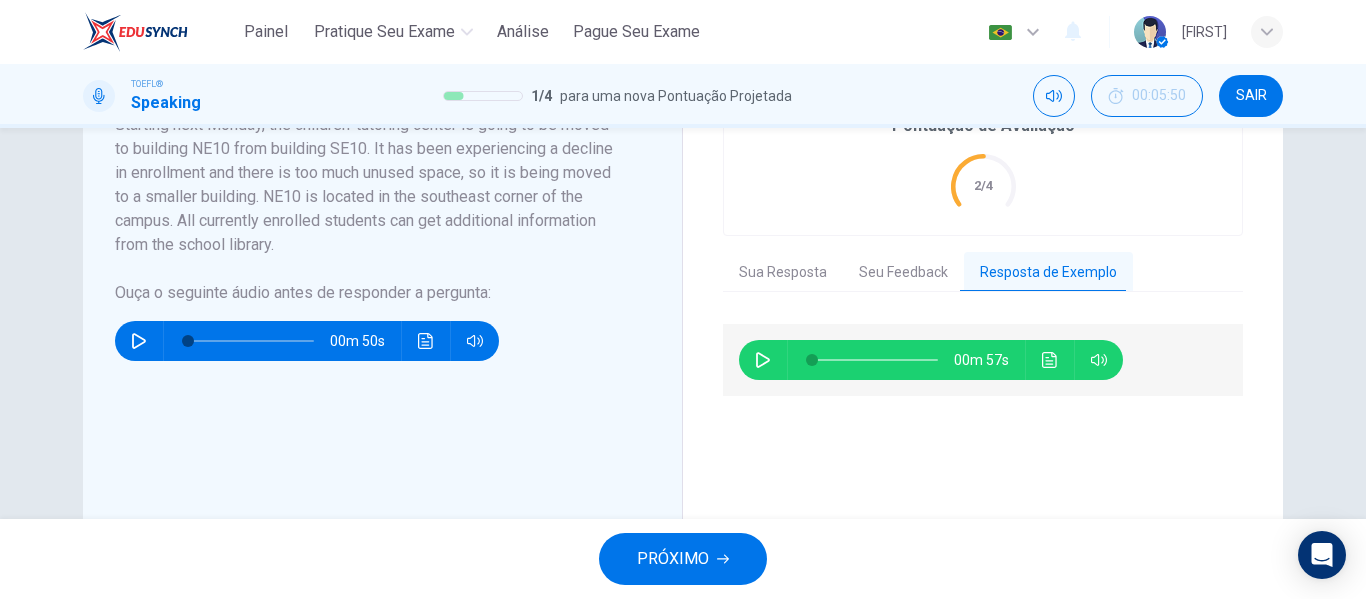 scroll, scrollTop: 405, scrollLeft: 0, axis: vertical 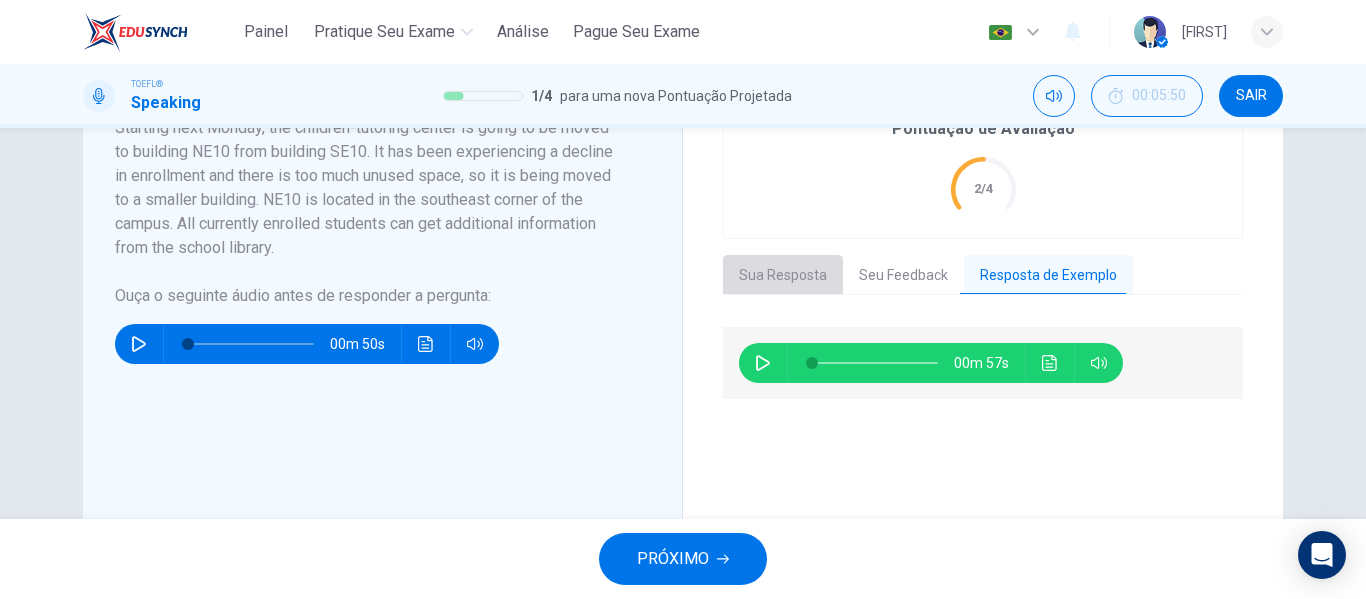 click on "Sua Resposta" at bounding box center [783, 276] 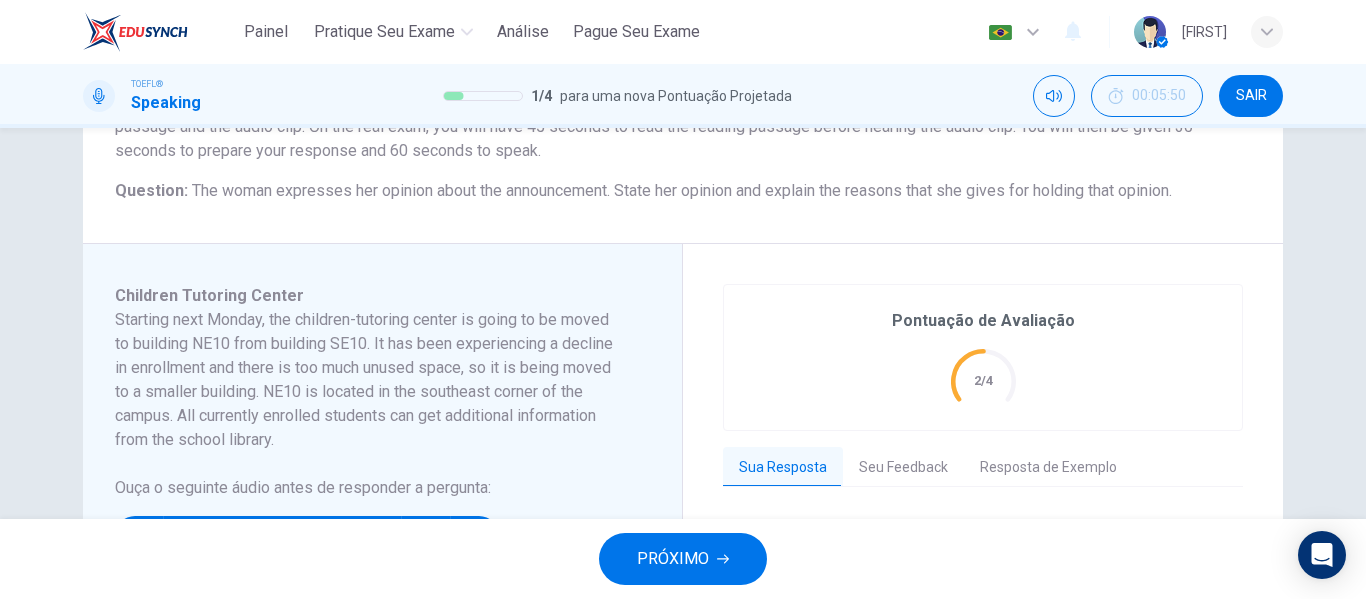 scroll, scrollTop: 210, scrollLeft: 0, axis: vertical 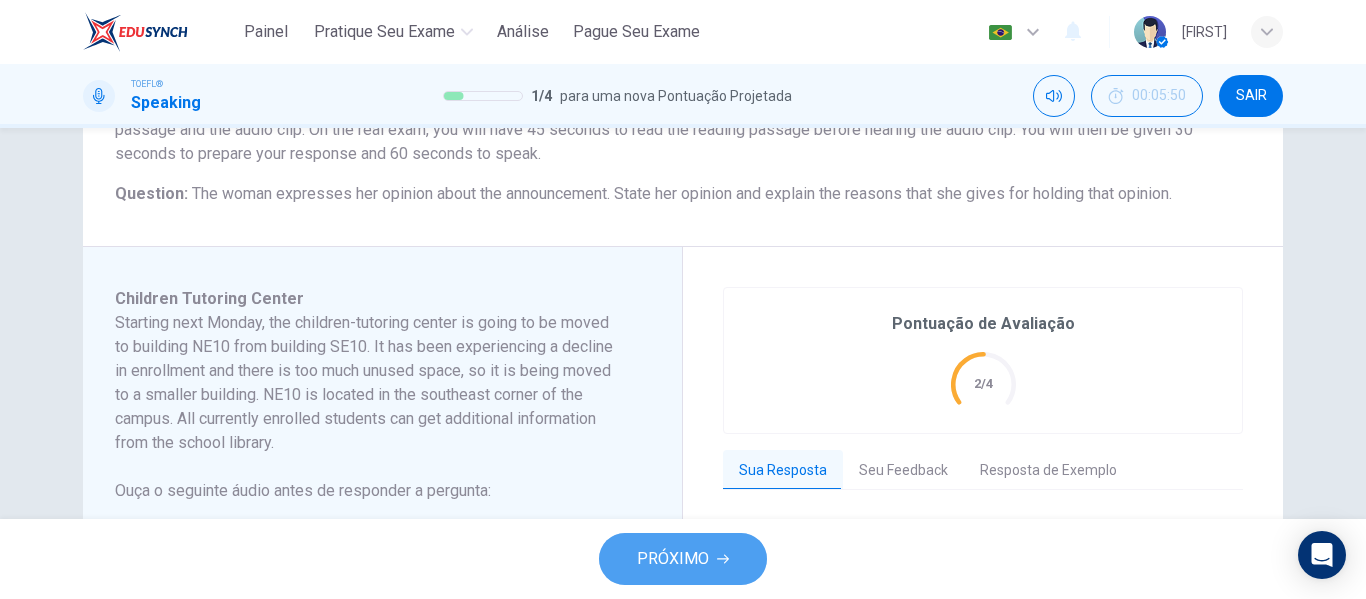 click on "PRÓXIMO" at bounding box center [683, 559] 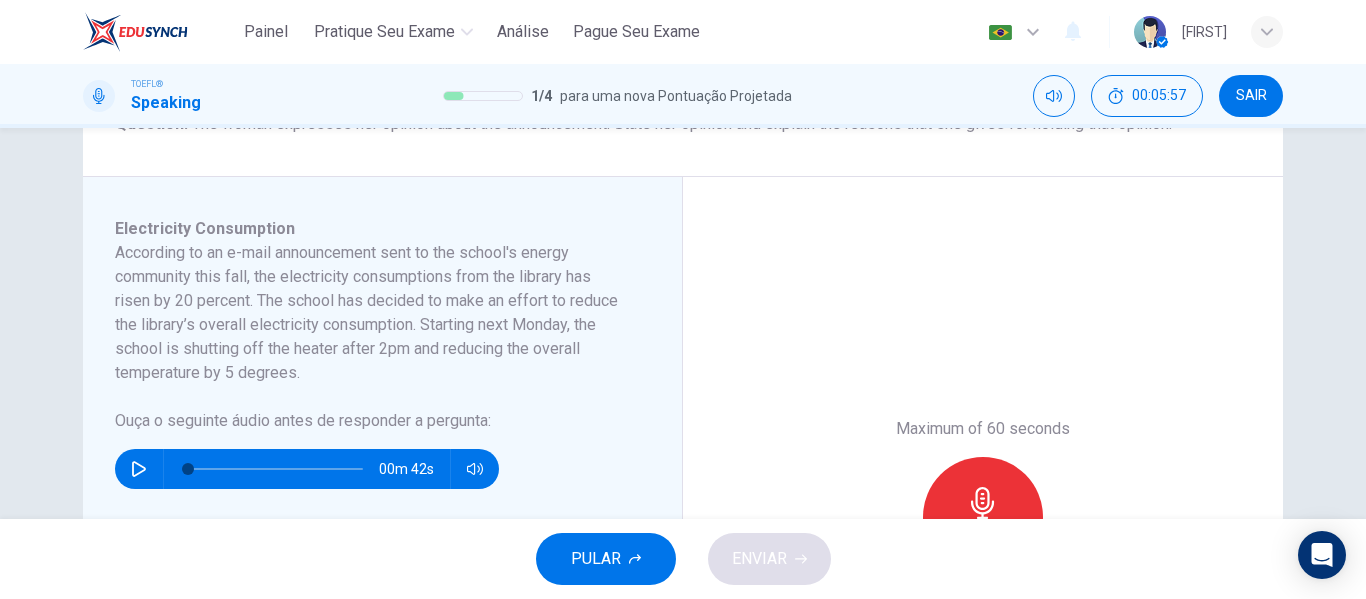 scroll, scrollTop: 289, scrollLeft: 0, axis: vertical 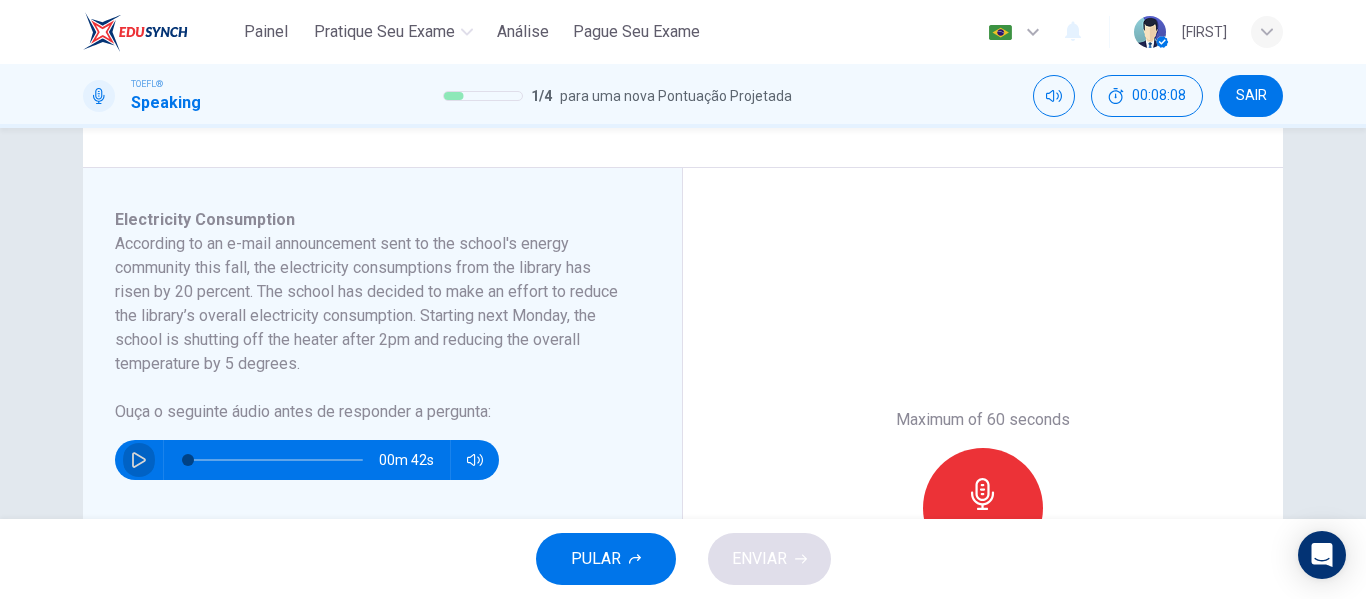 click 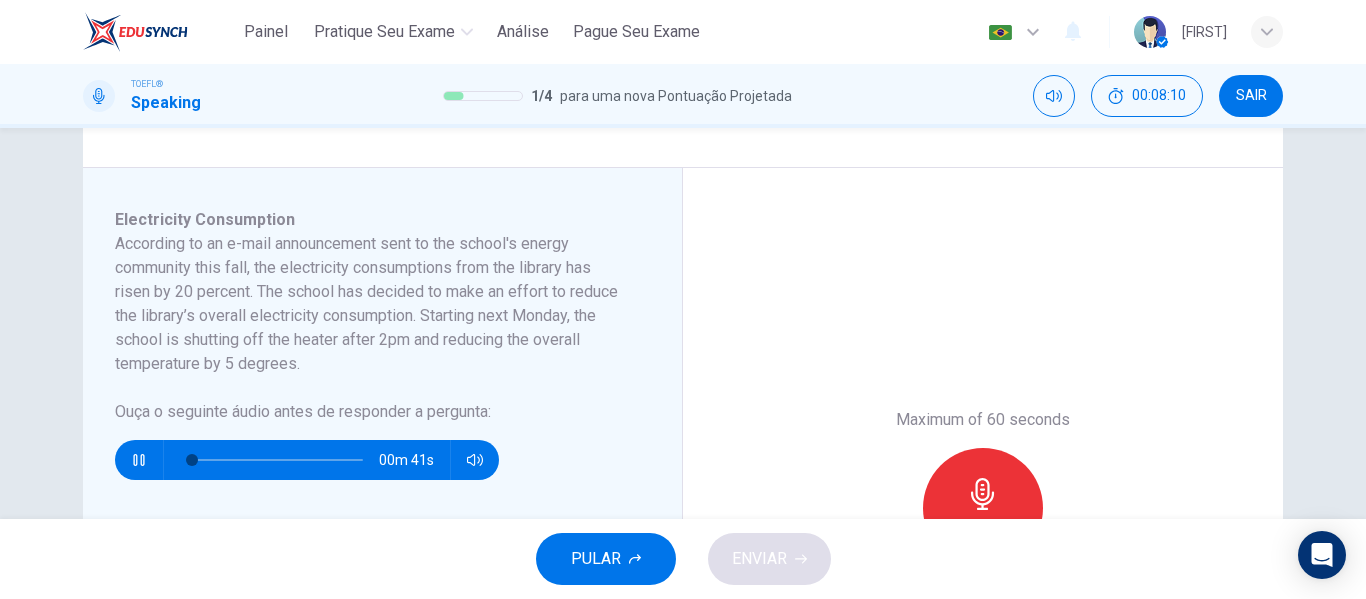 type on "5" 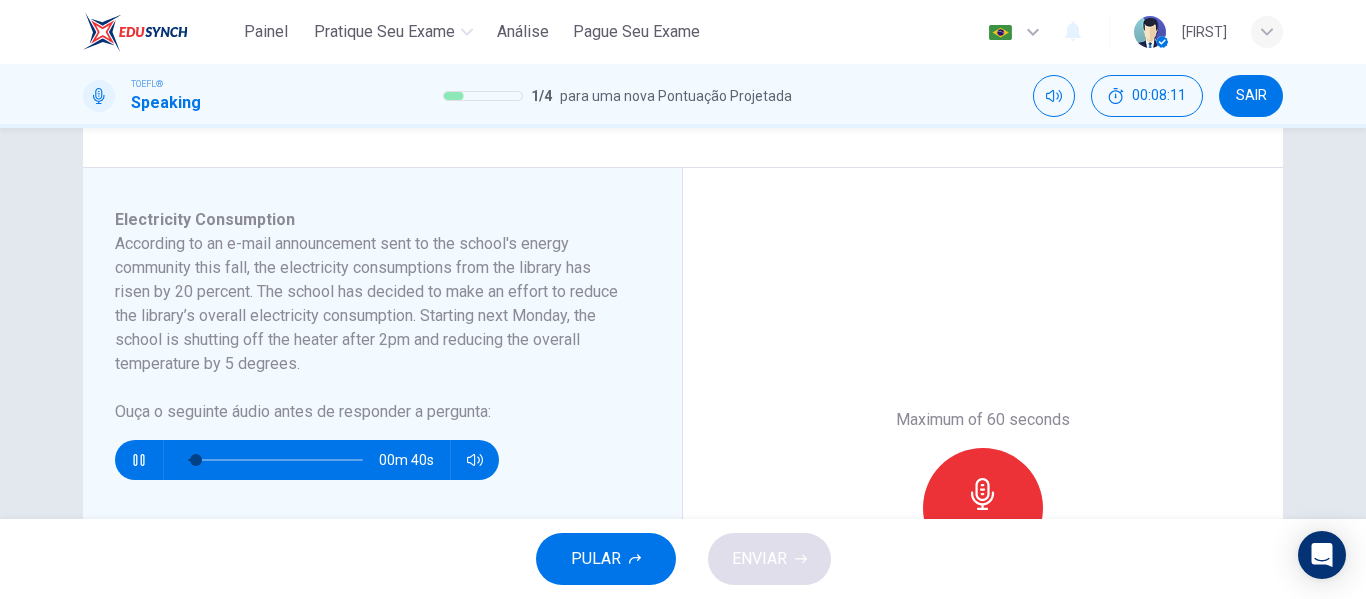 type 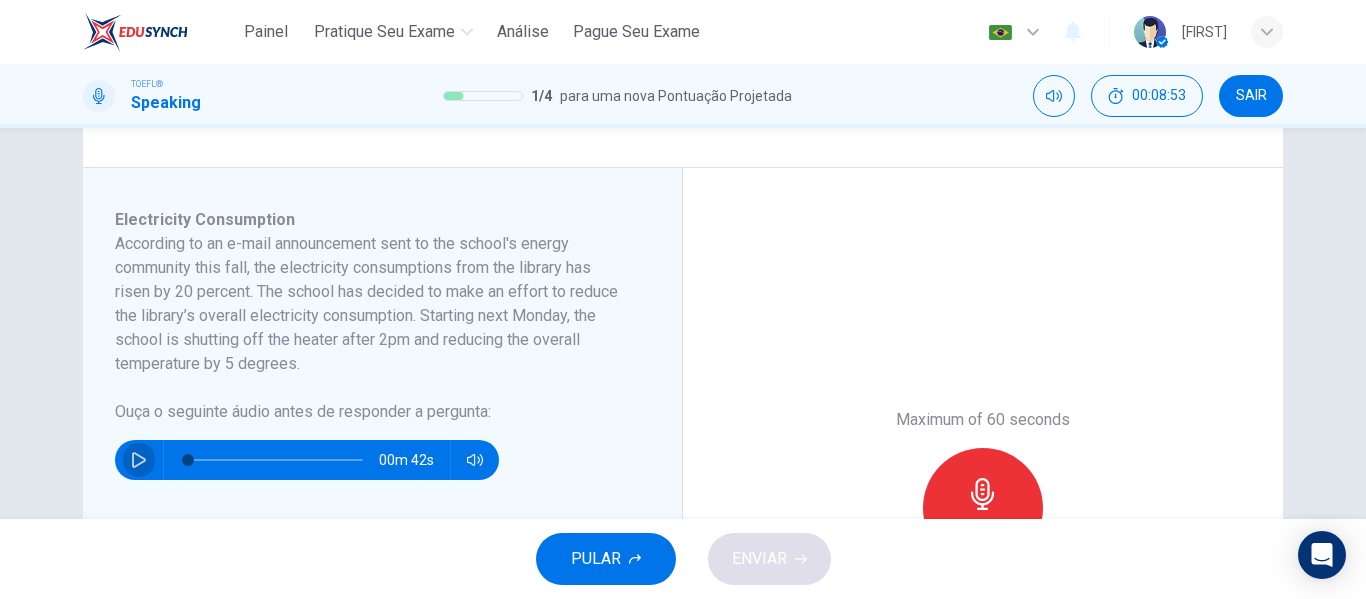 click 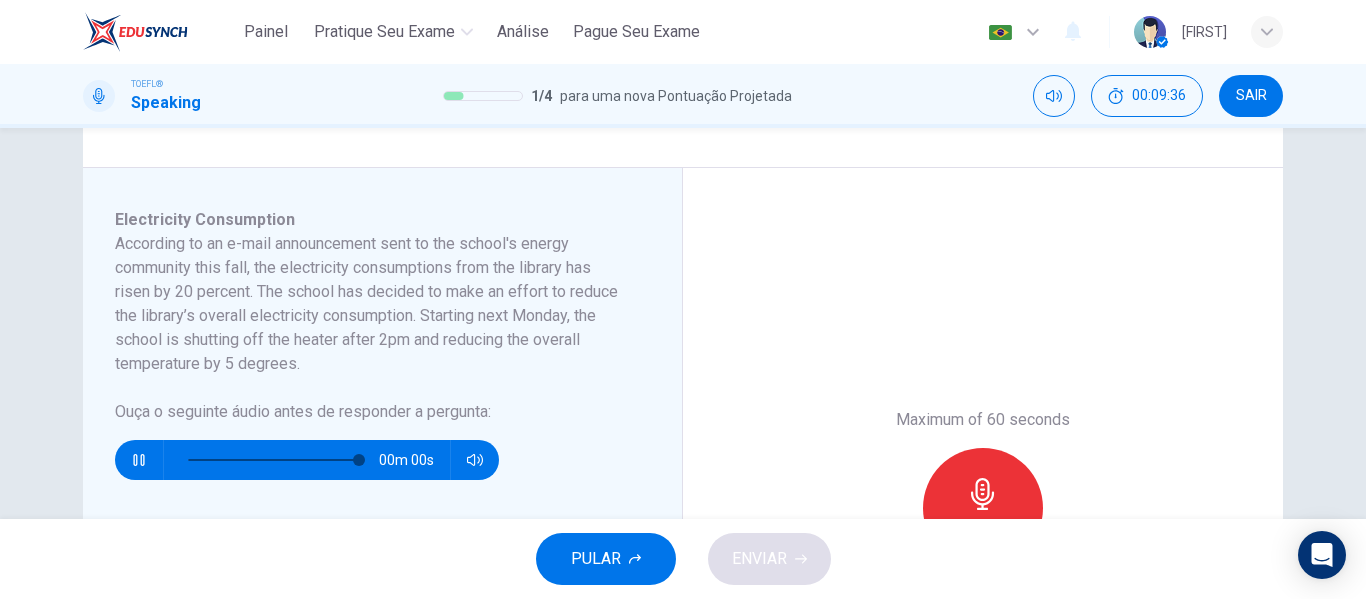 type on "0" 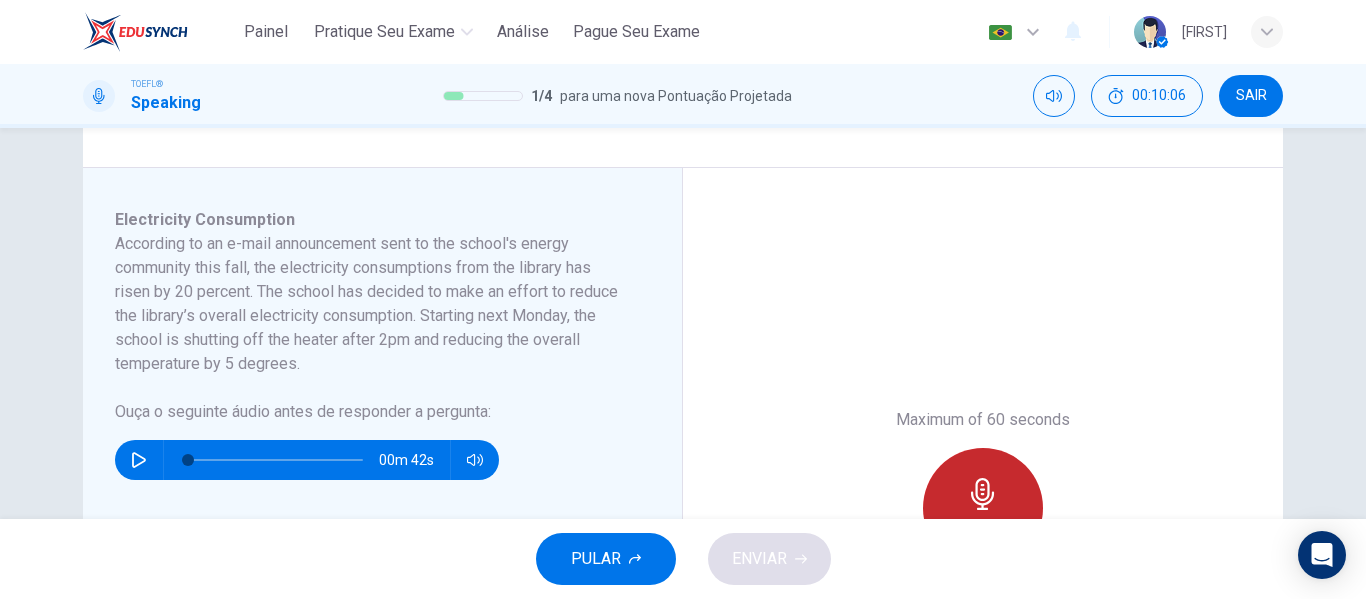click on "Gravar" at bounding box center (983, 508) 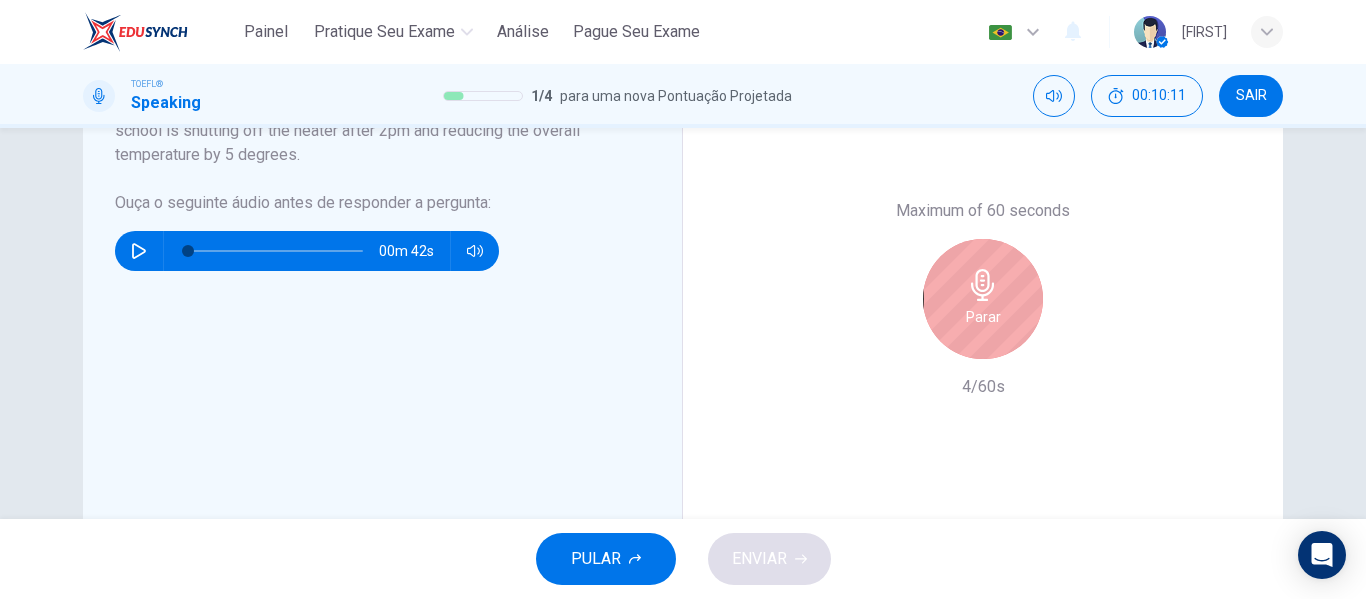 scroll, scrollTop: 486, scrollLeft: 0, axis: vertical 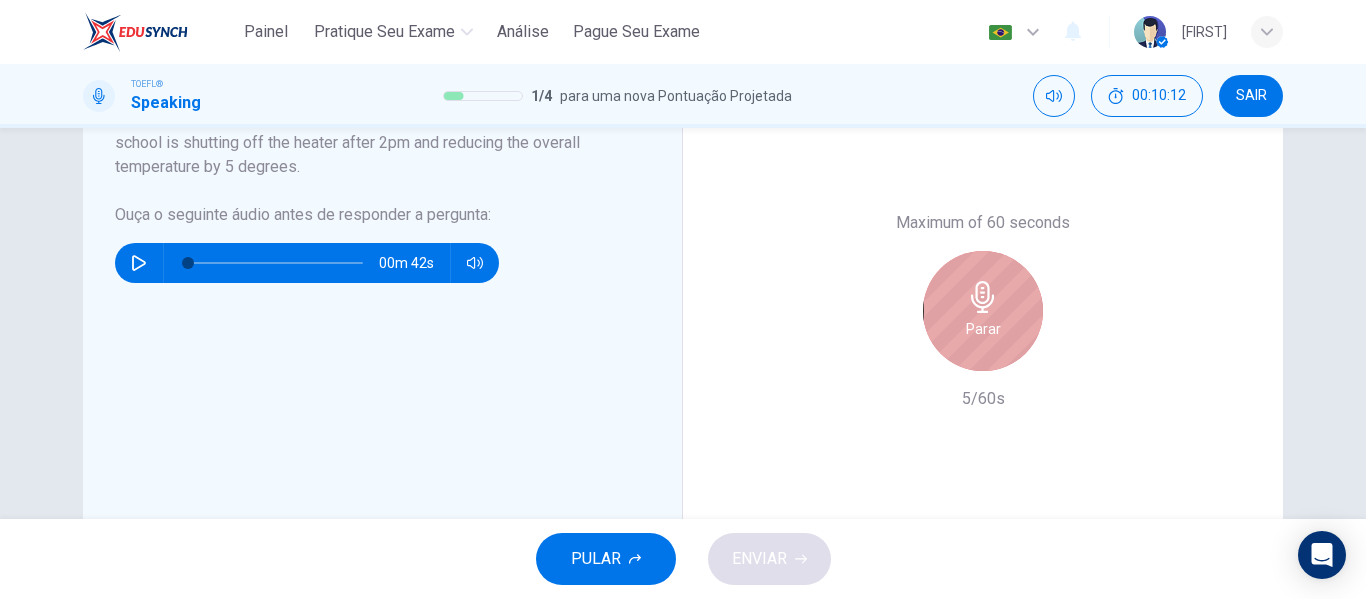 click on "Parar" at bounding box center (983, 311) 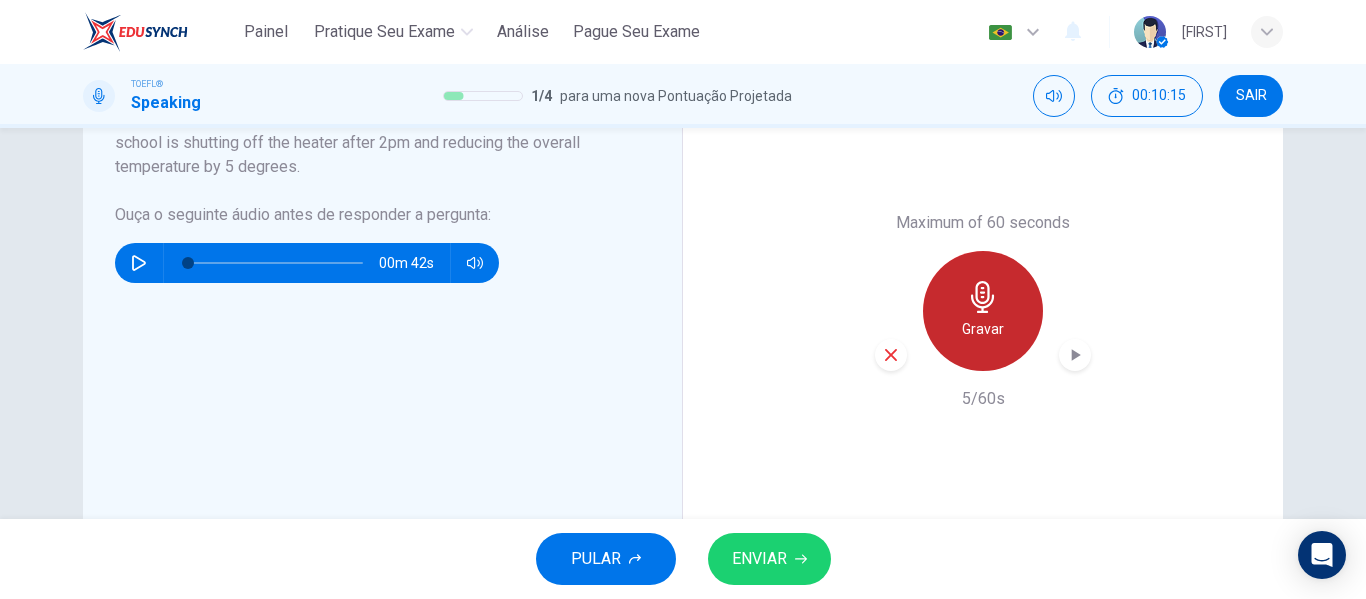 click on "Gravar" at bounding box center (983, 311) 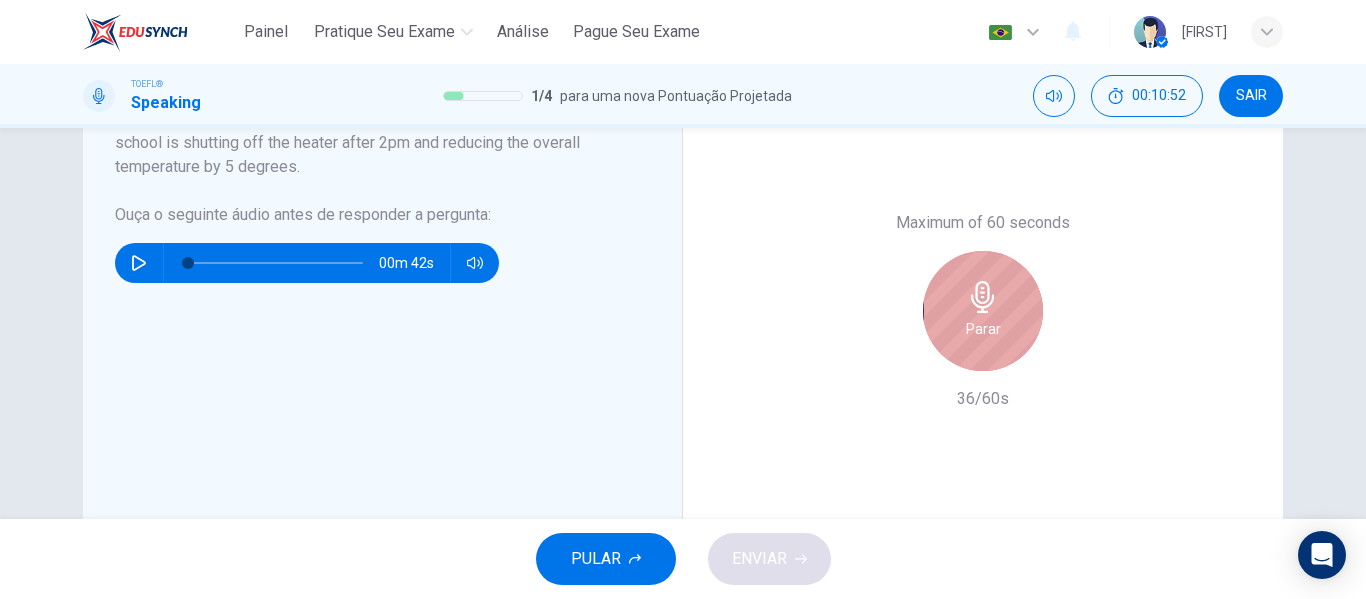 click on "Parar" at bounding box center (983, 311) 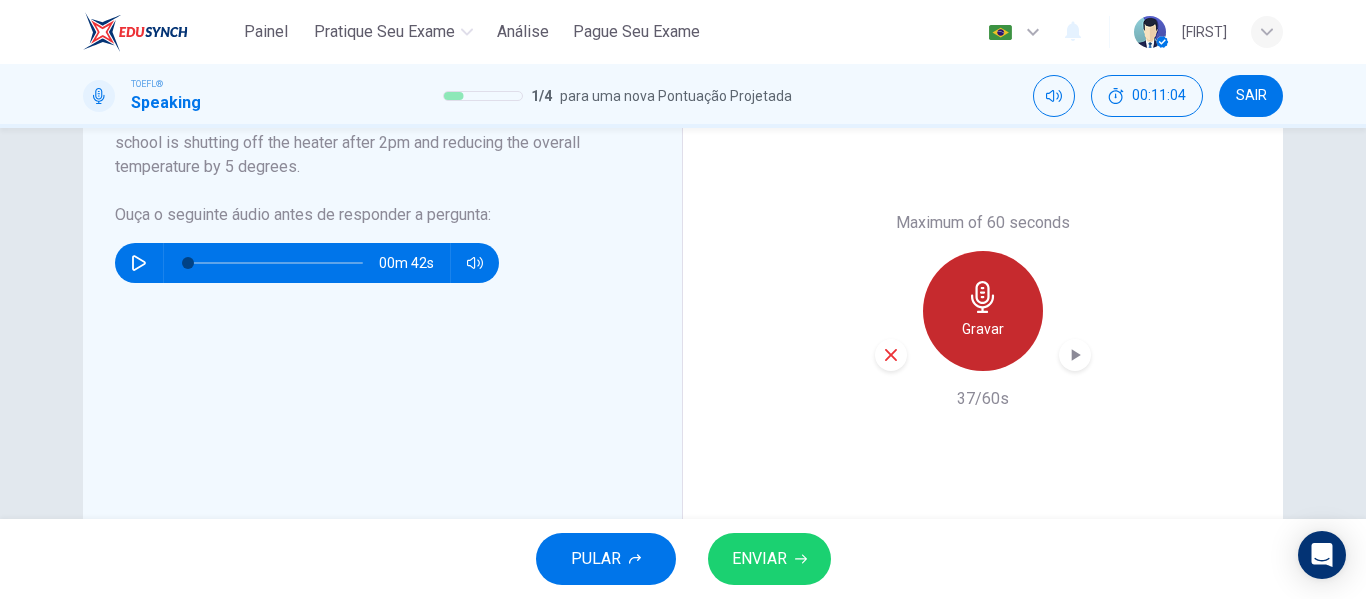 click on "Gravar" at bounding box center (983, 311) 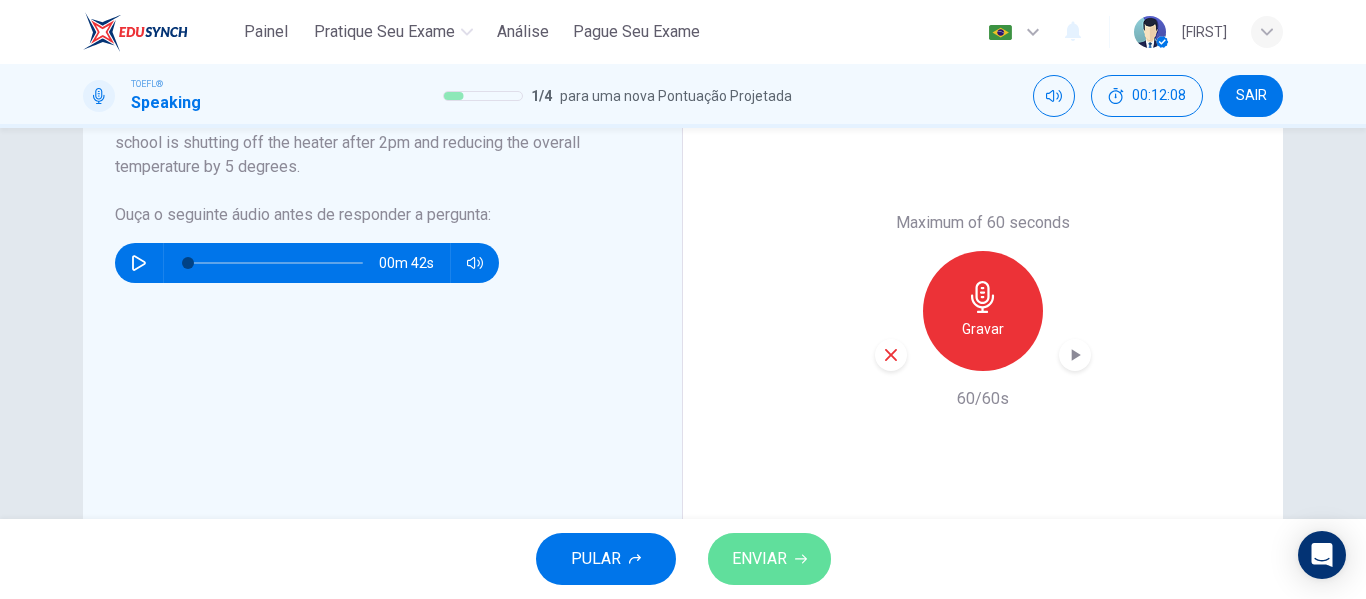 click on "ENVIAR" at bounding box center (759, 559) 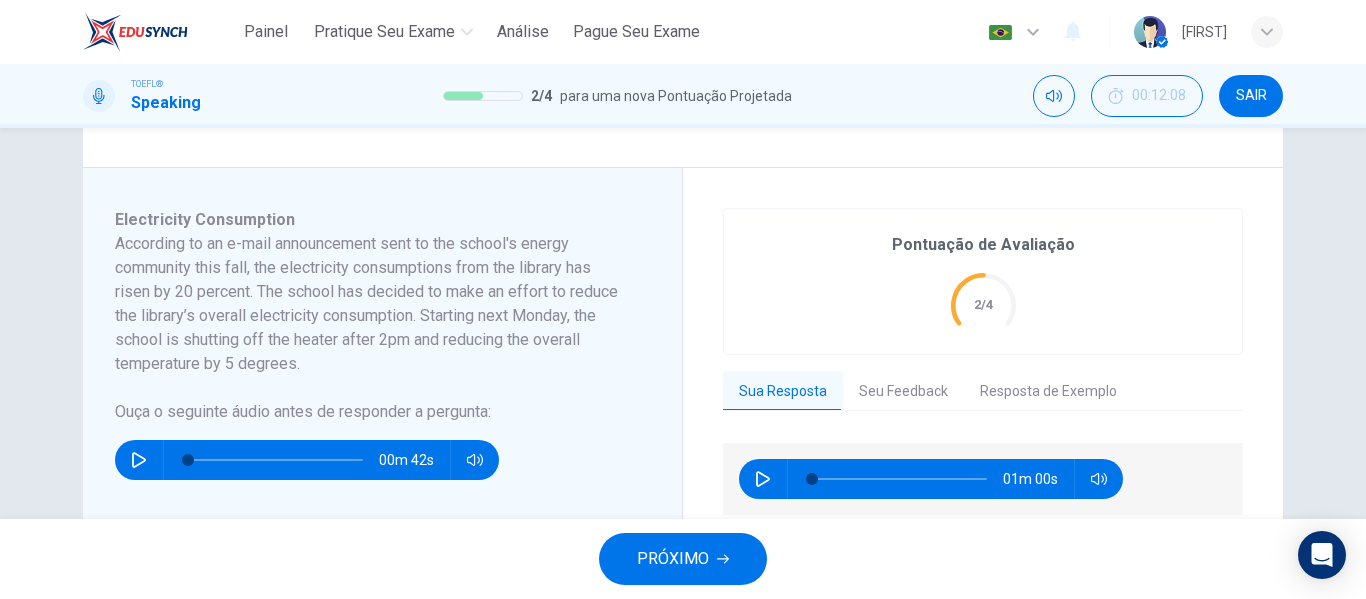 scroll, scrollTop: 280, scrollLeft: 0, axis: vertical 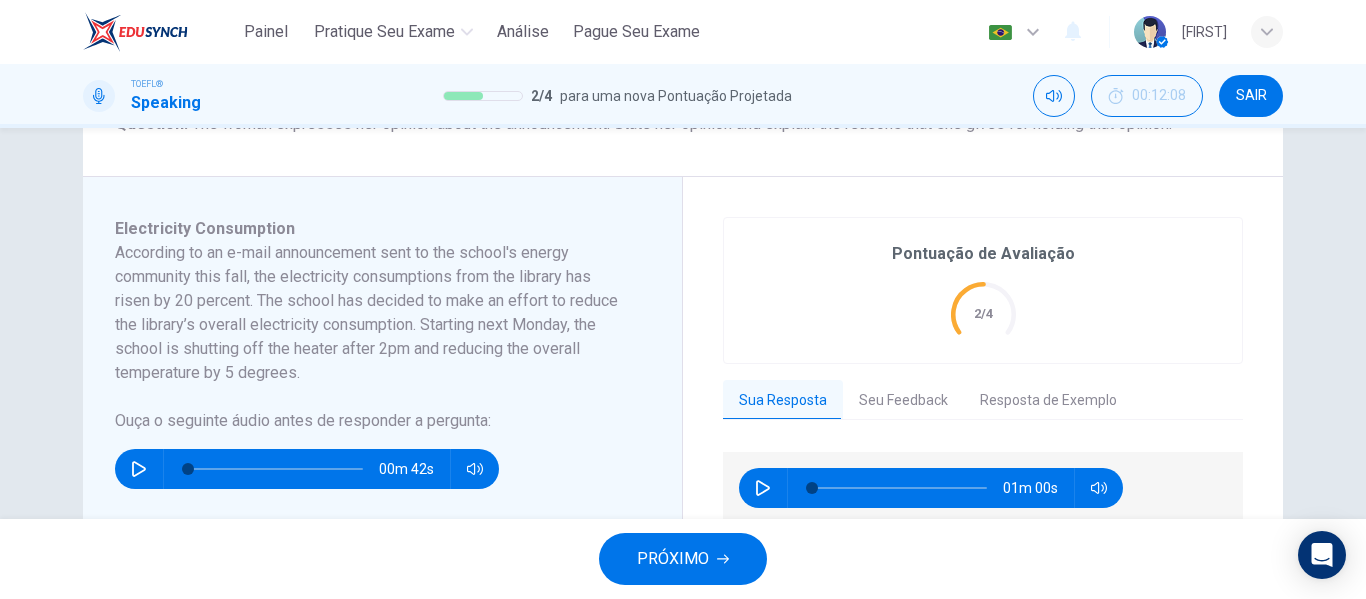 click on "PRÓXIMO" at bounding box center (683, 559) 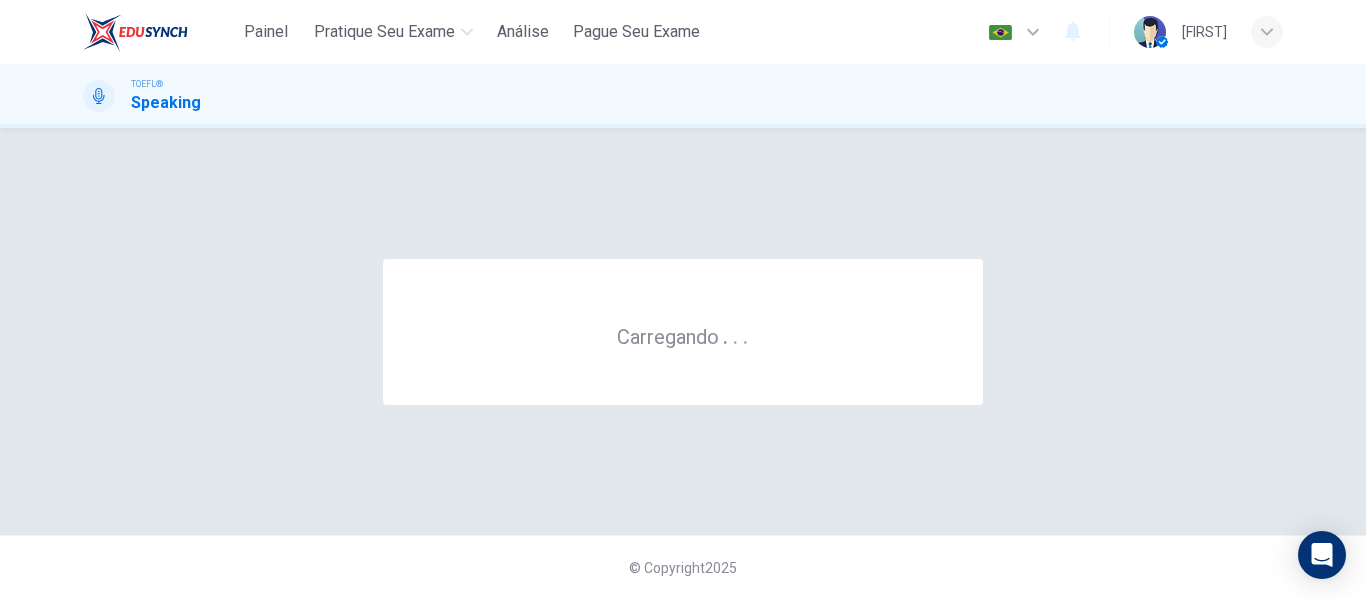 scroll, scrollTop: 0, scrollLeft: 0, axis: both 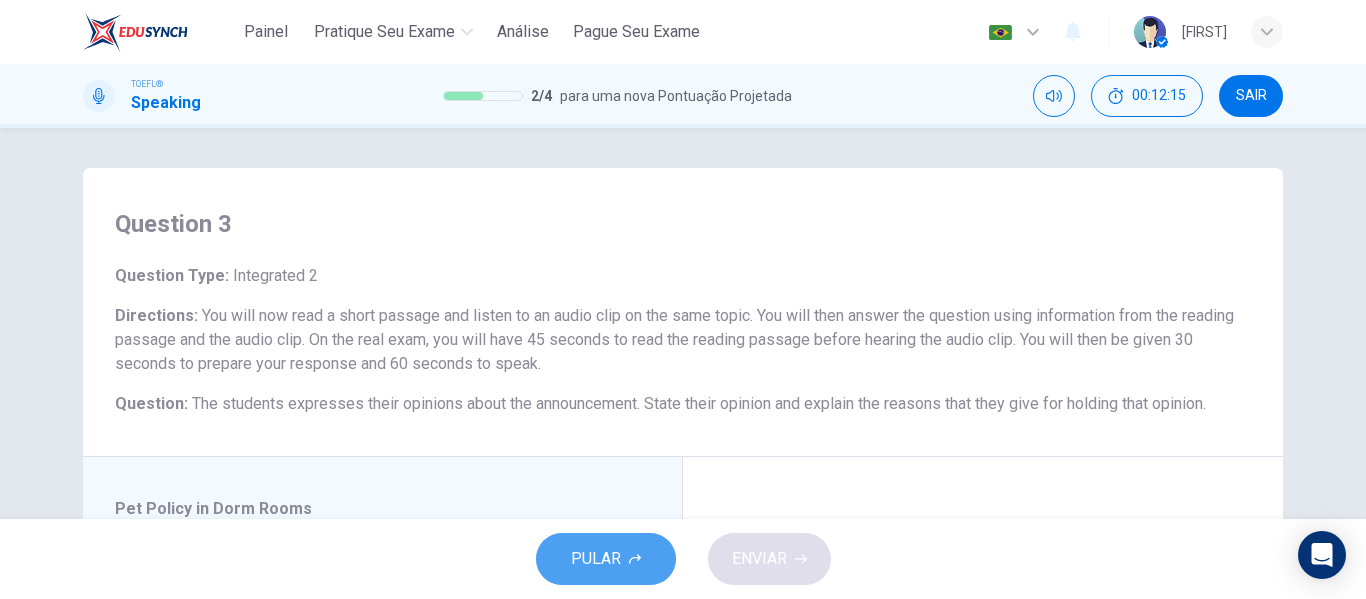 click 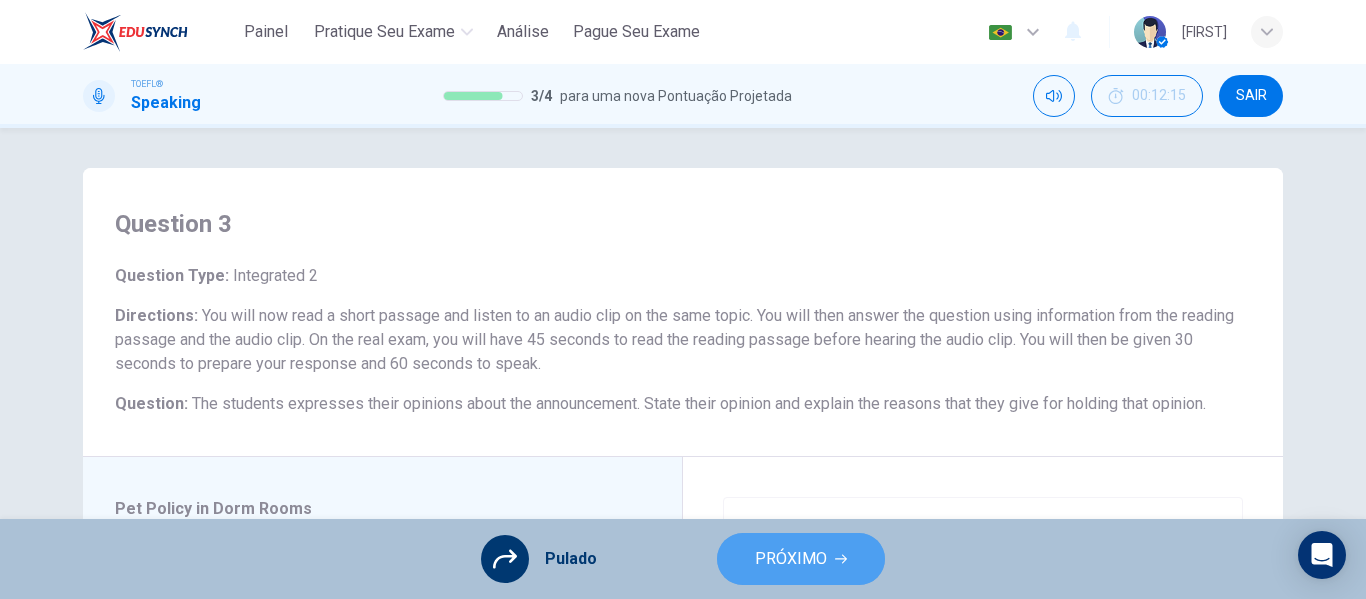 click on "PRÓXIMO" at bounding box center [791, 559] 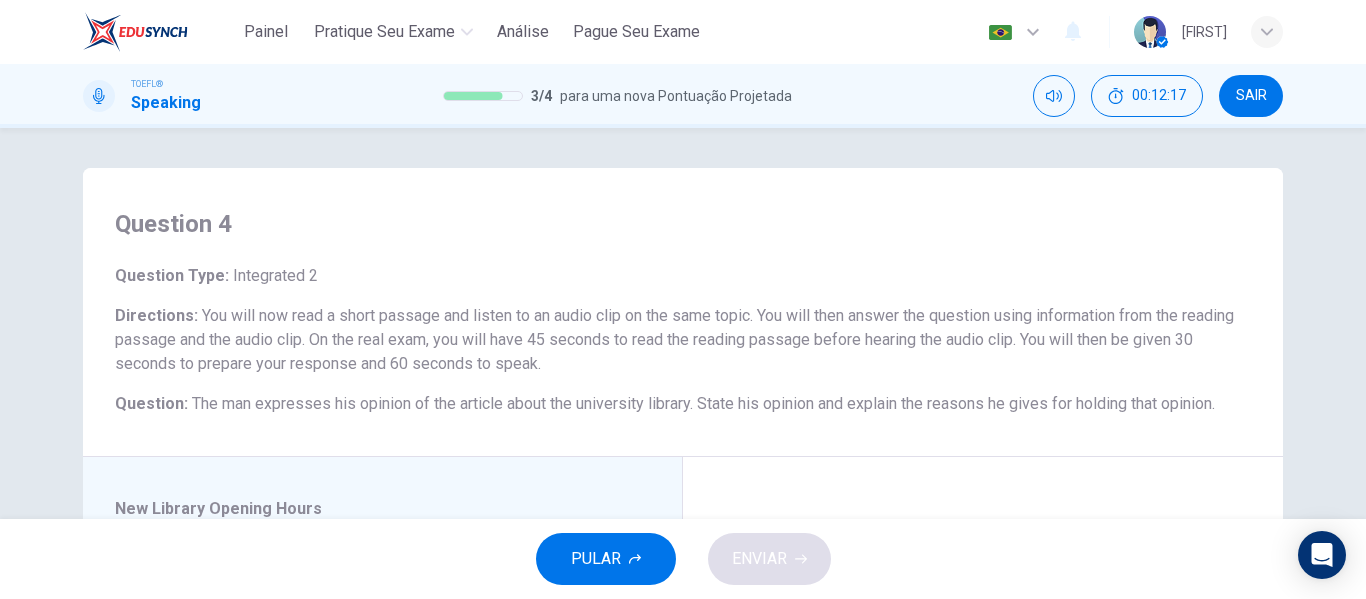 click on "PULAR" at bounding box center [606, 559] 